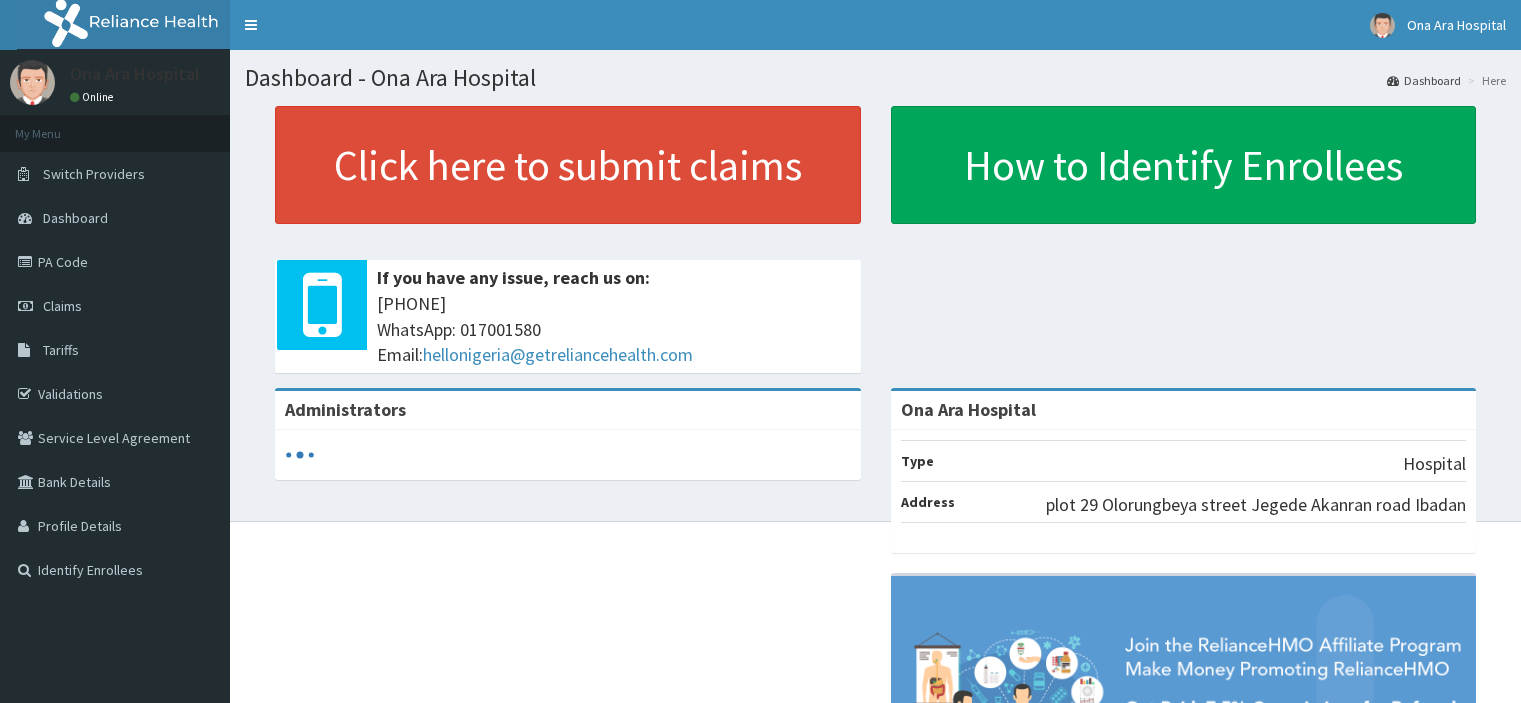 scroll, scrollTop: 0, scrollLeft: 0, axis: both 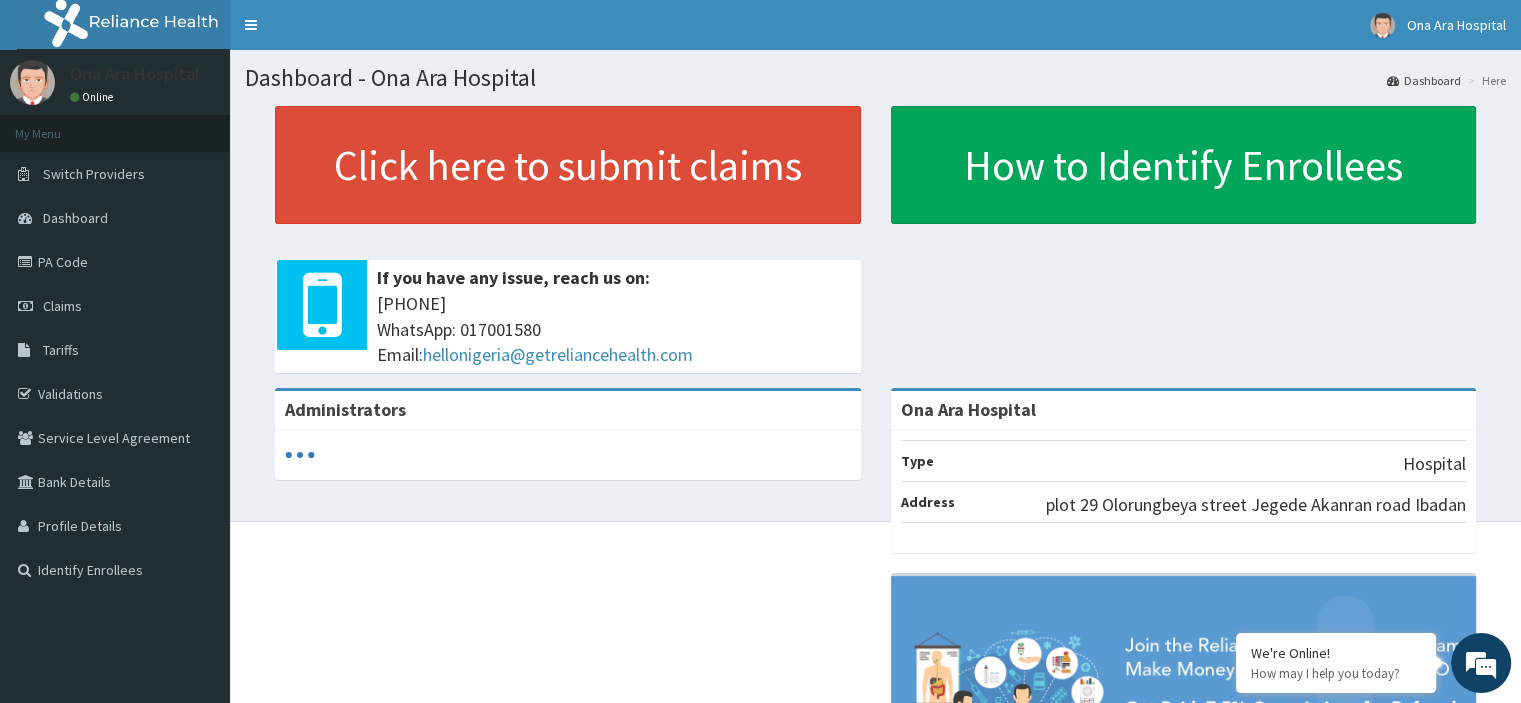 click on "Claims" at bounding box center (115, 306) 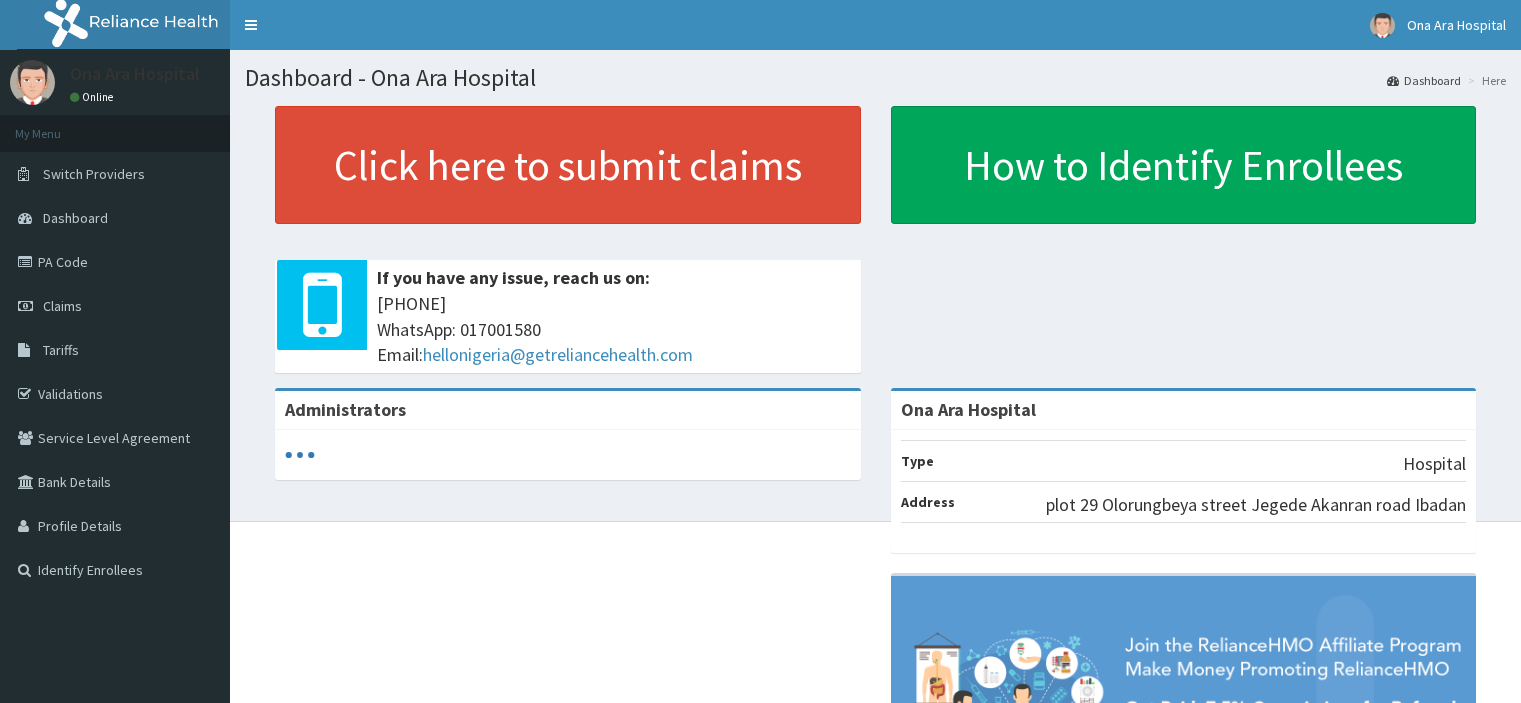 scroll, scrollTop: 0, scrollLeft: 0, axis: both 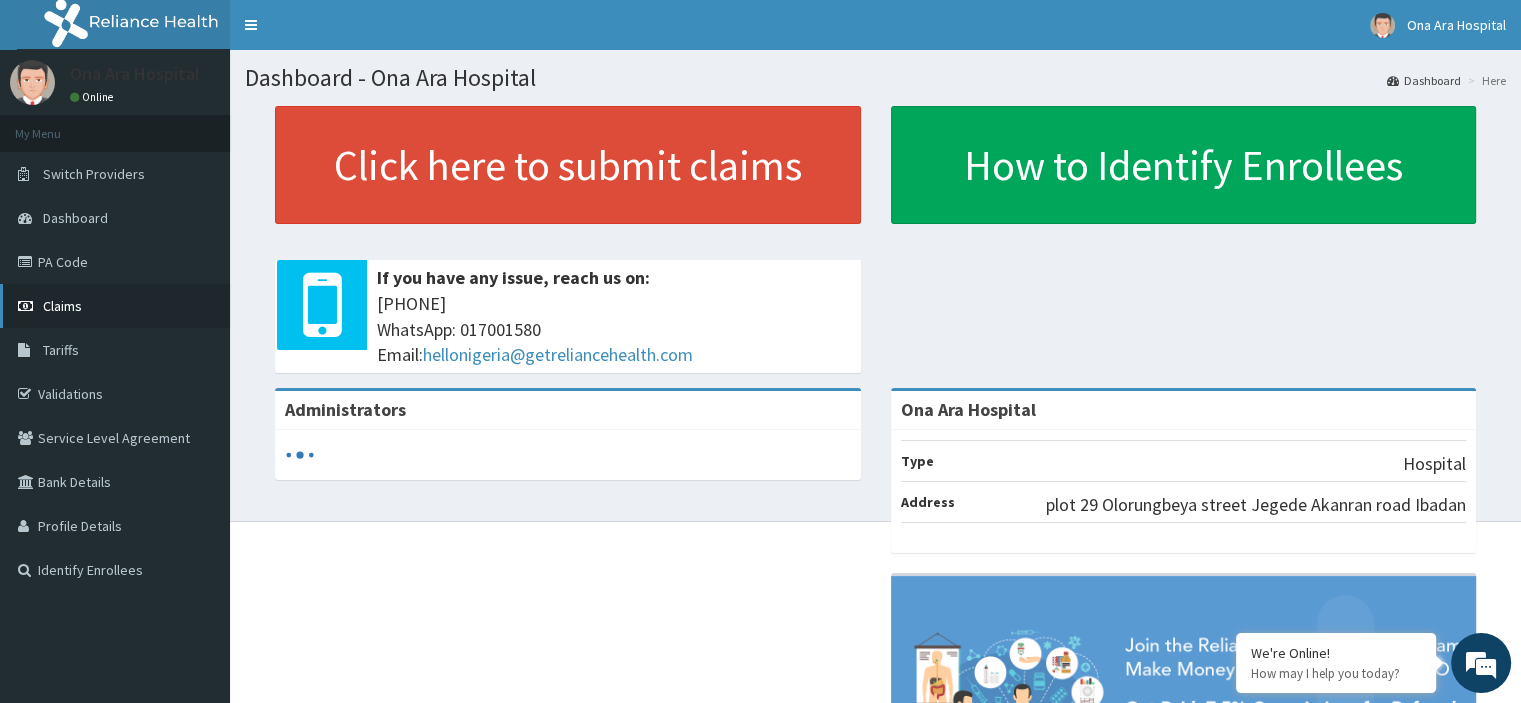 click on "Claims" at bounding box center [115, 306] 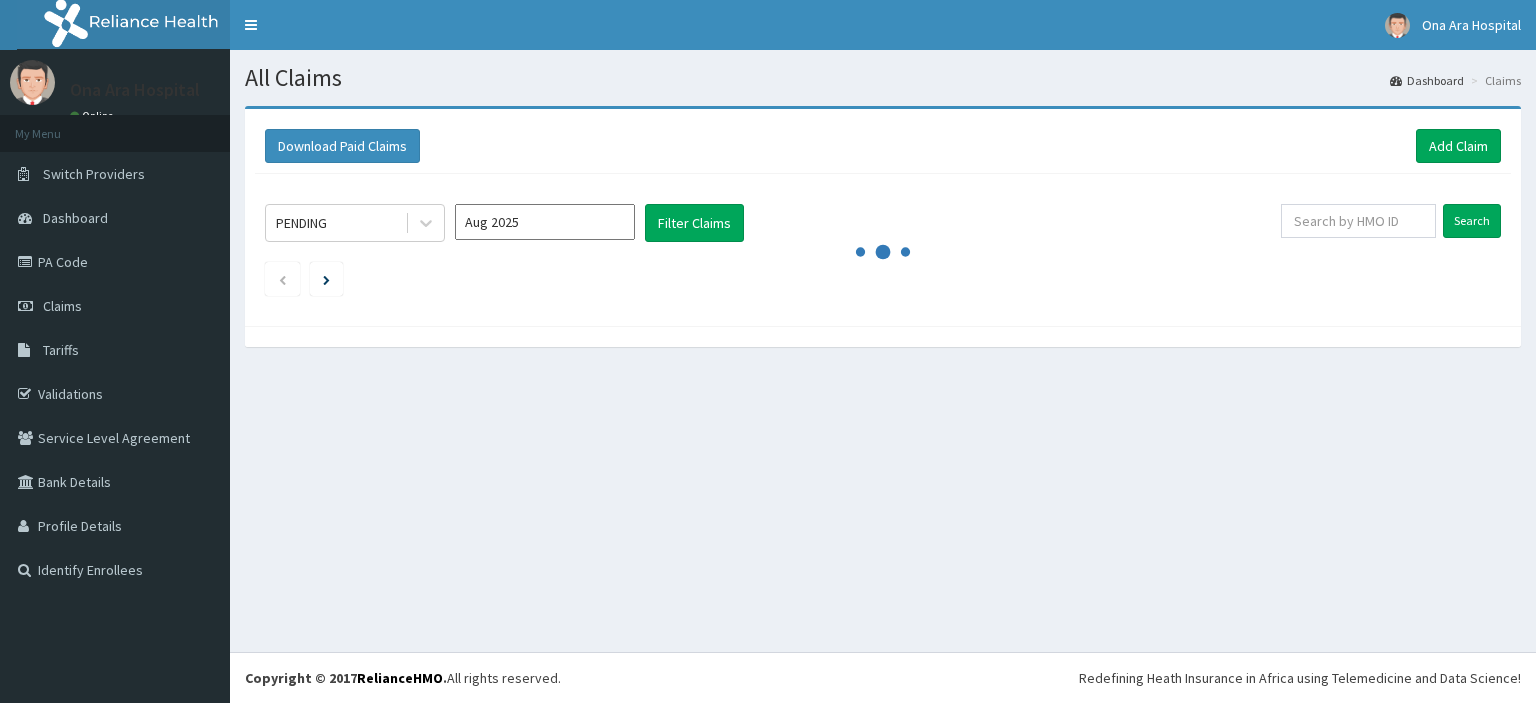 scroll, scrollTop: 0, scrollLeft: 0, axis: both 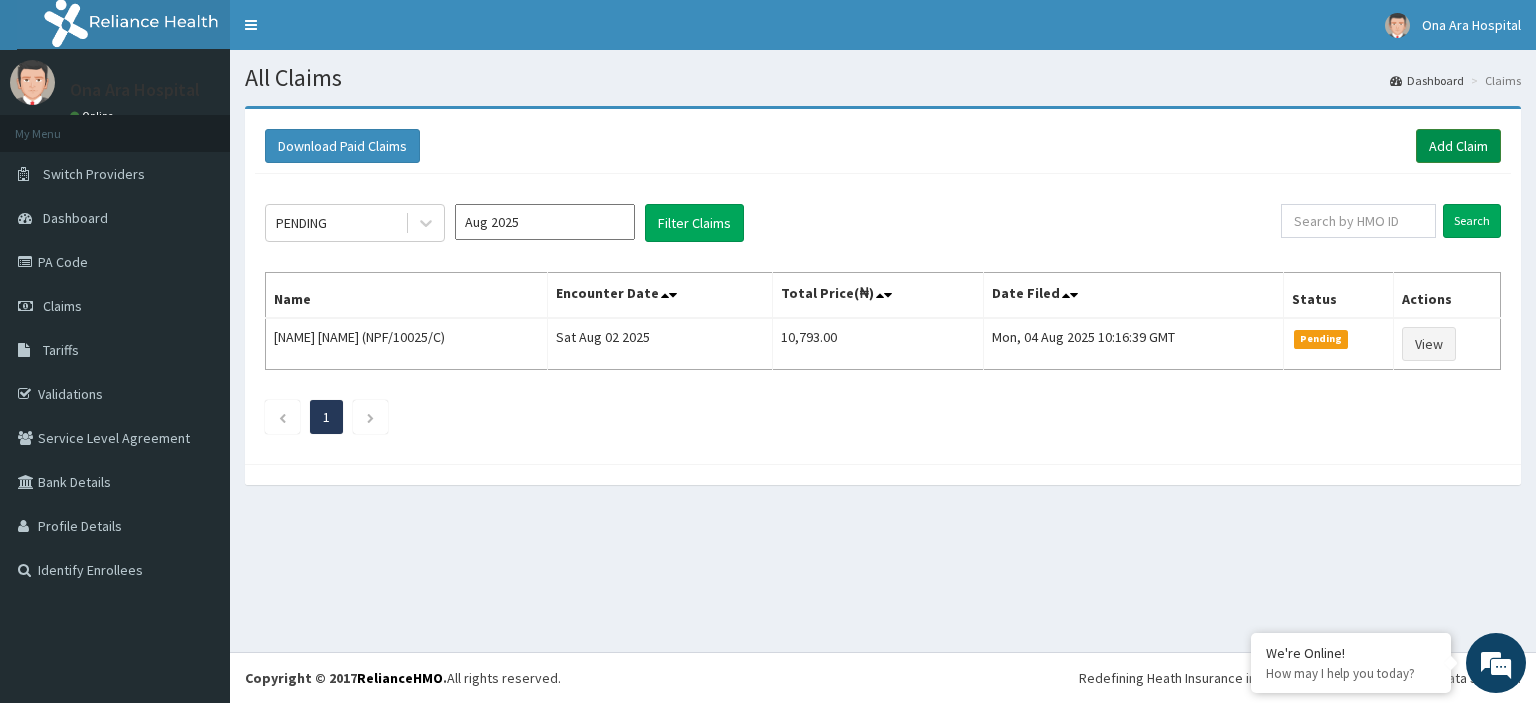 click on "Add Claim" at bounding box center [1458, 146] 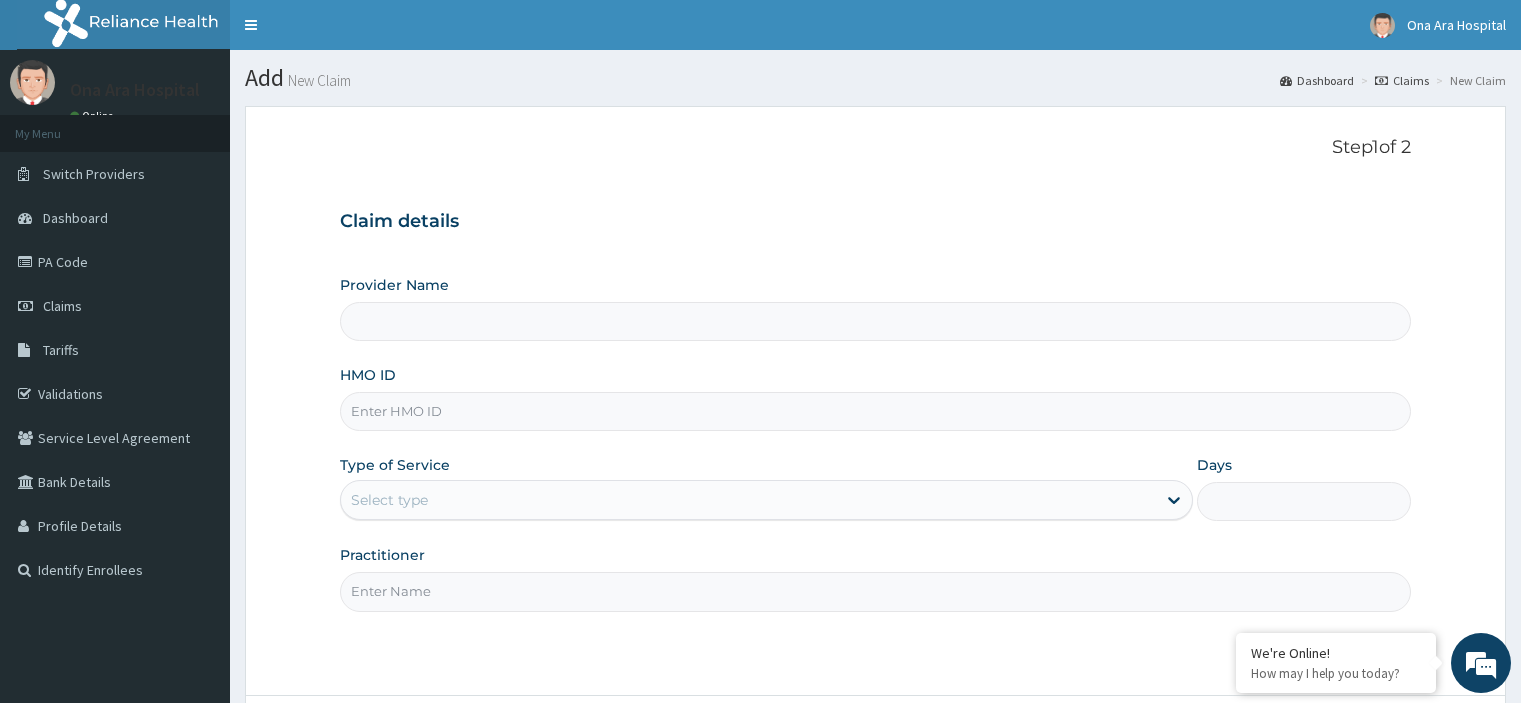 scroll, scrollTop: 0, scrollLeft: 0, axis: both 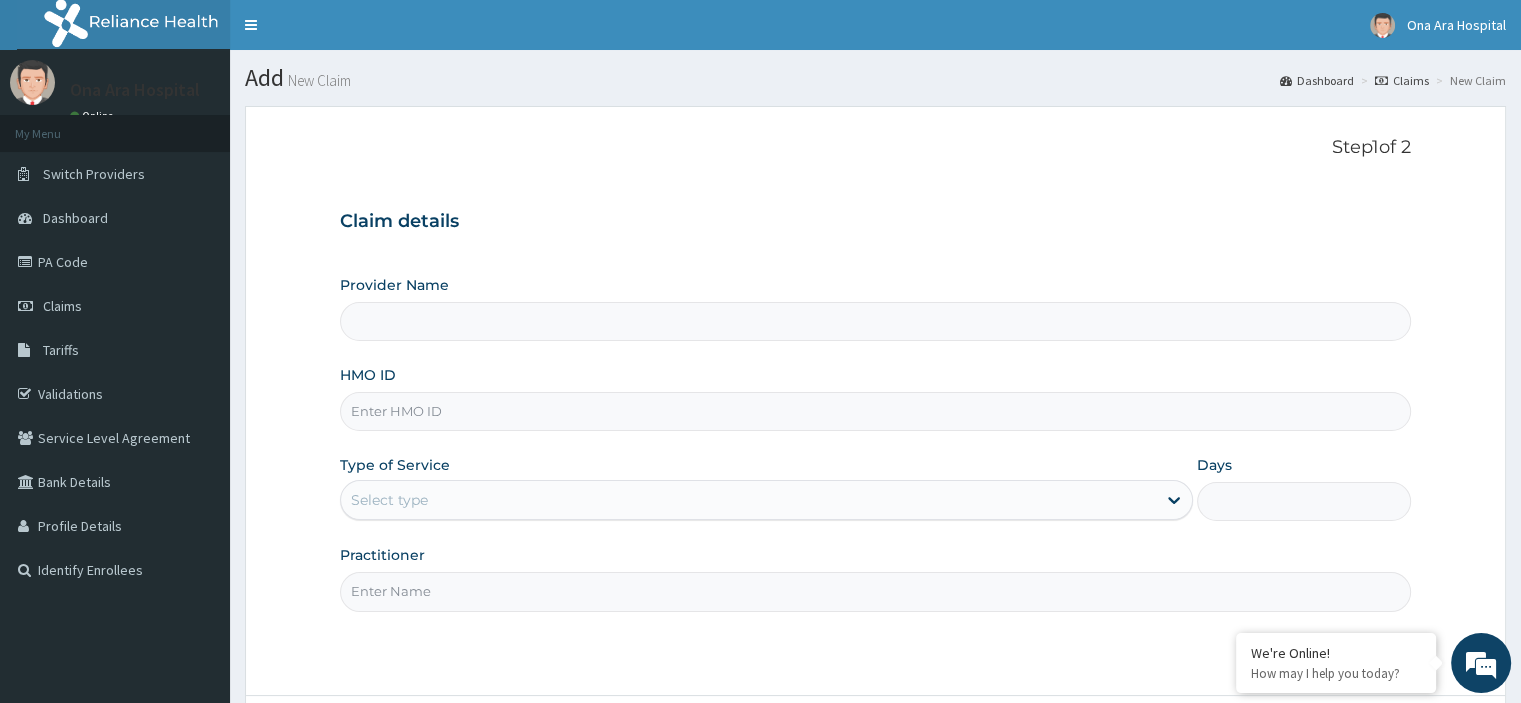 type on "Ona Ara Hospital" 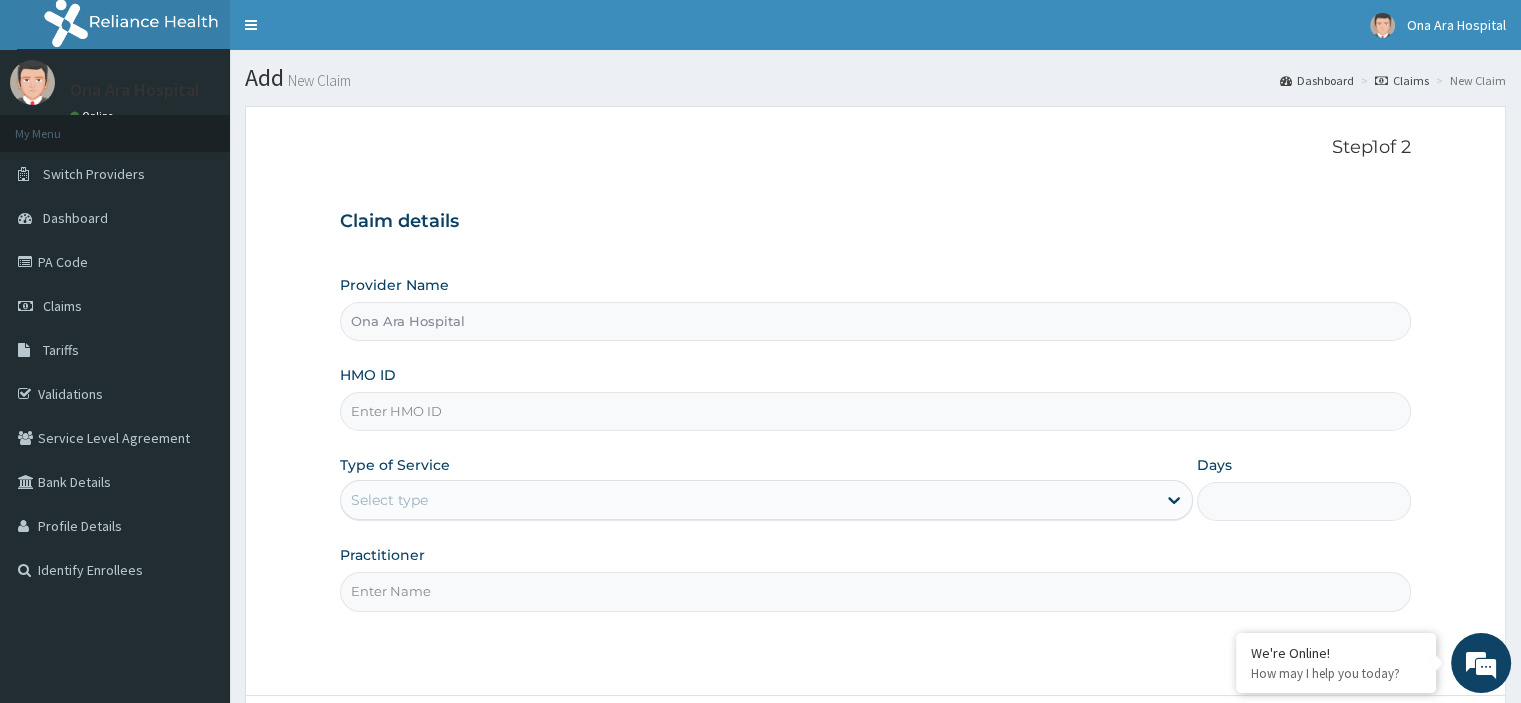 click on "HMO ID" at bounding box center [875, 411] 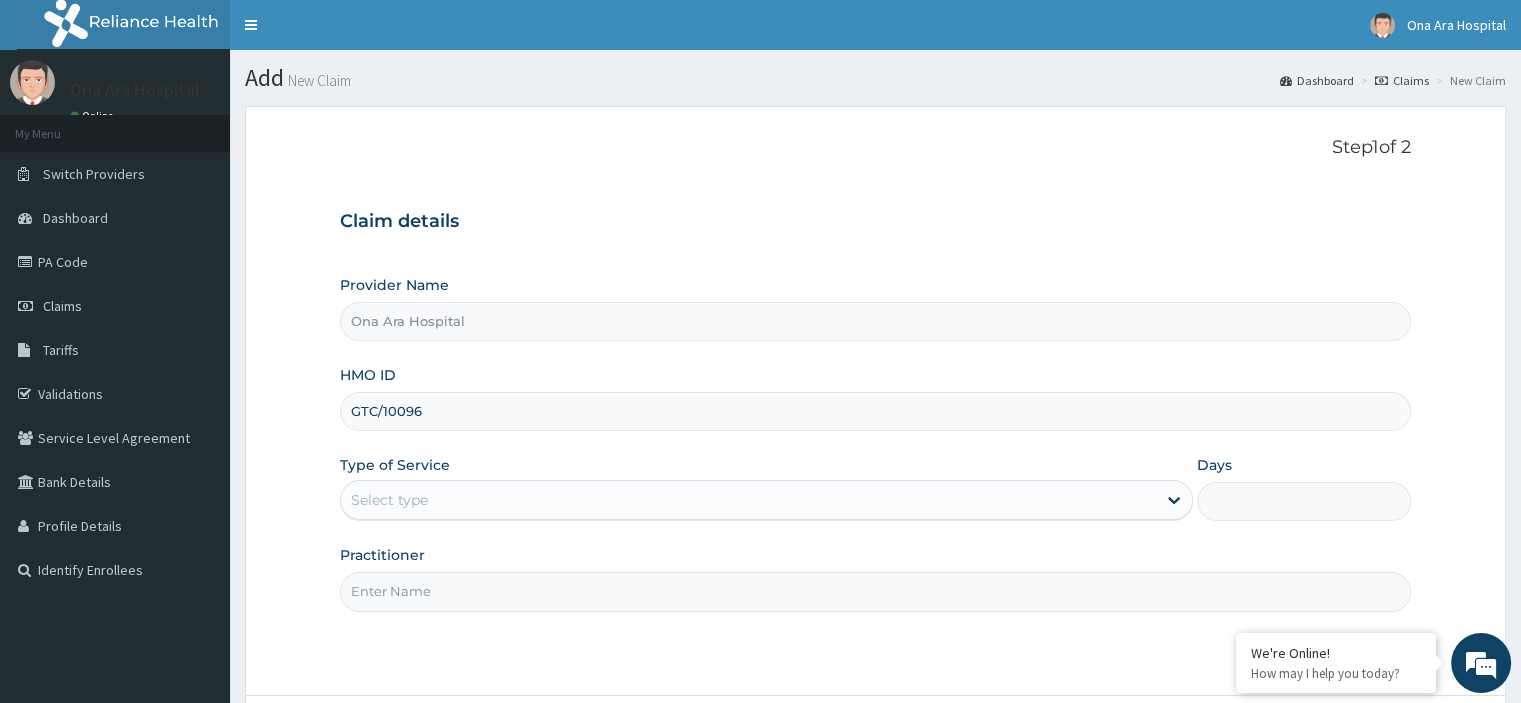 scroll, scrollTop: 0, scrollLeft: 0, axis: both 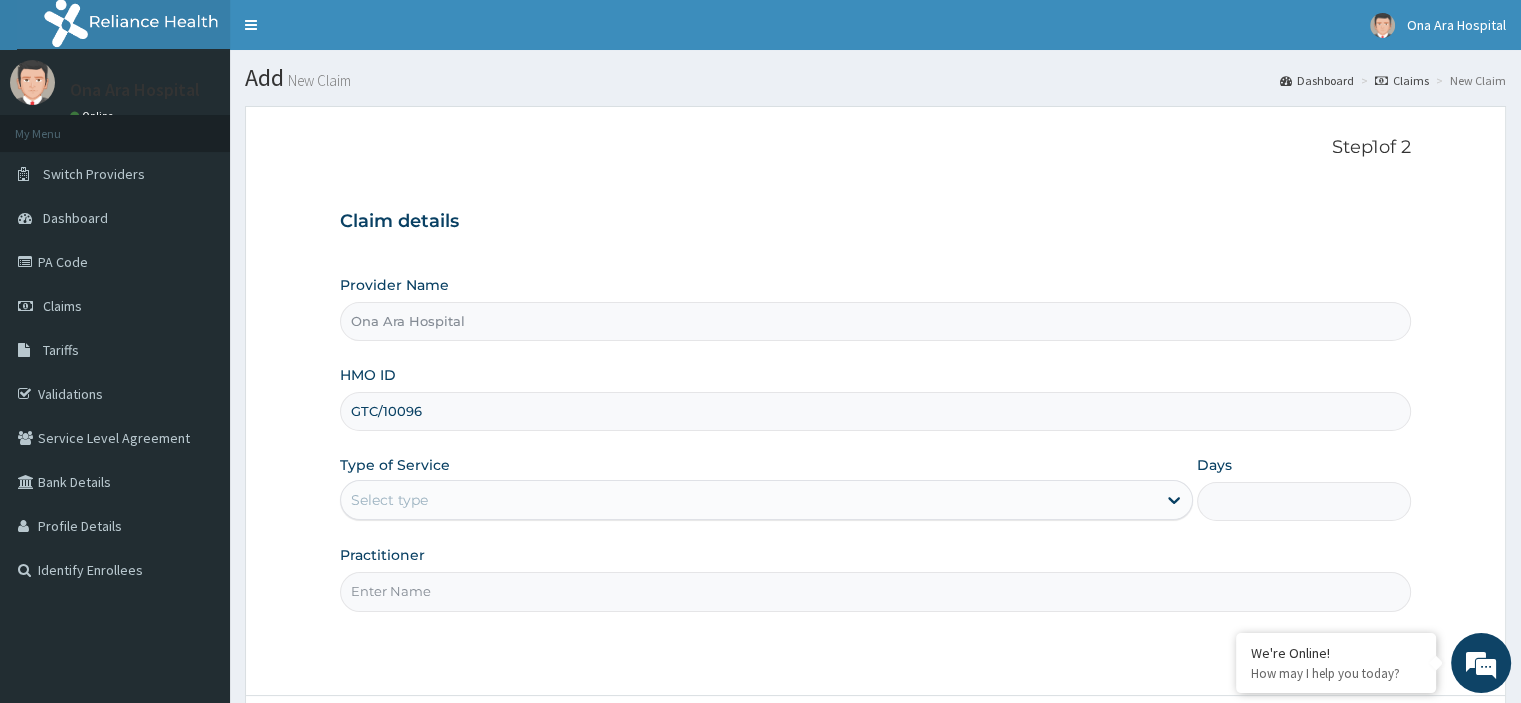type on "GTC/10096/A" 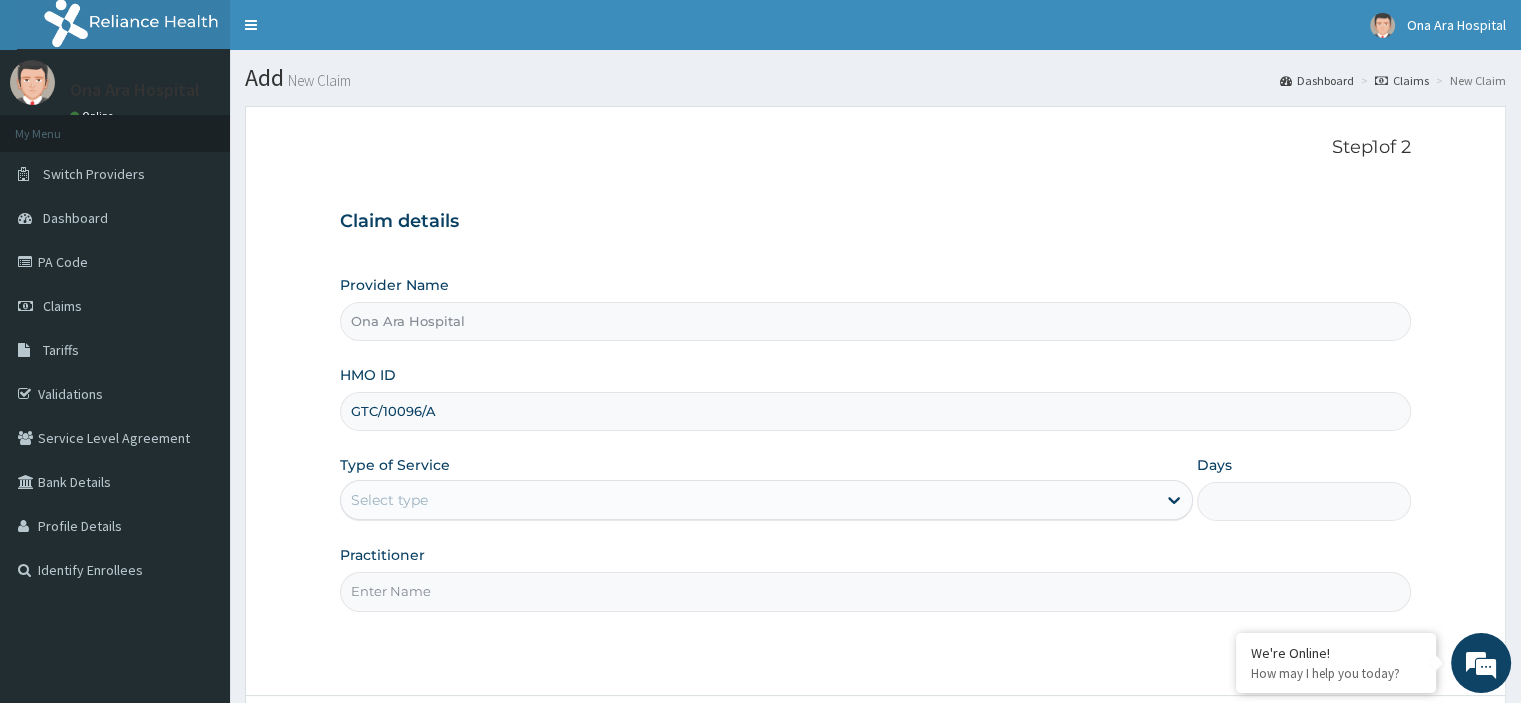 click on "Select type" at bounding box center [748, 500] 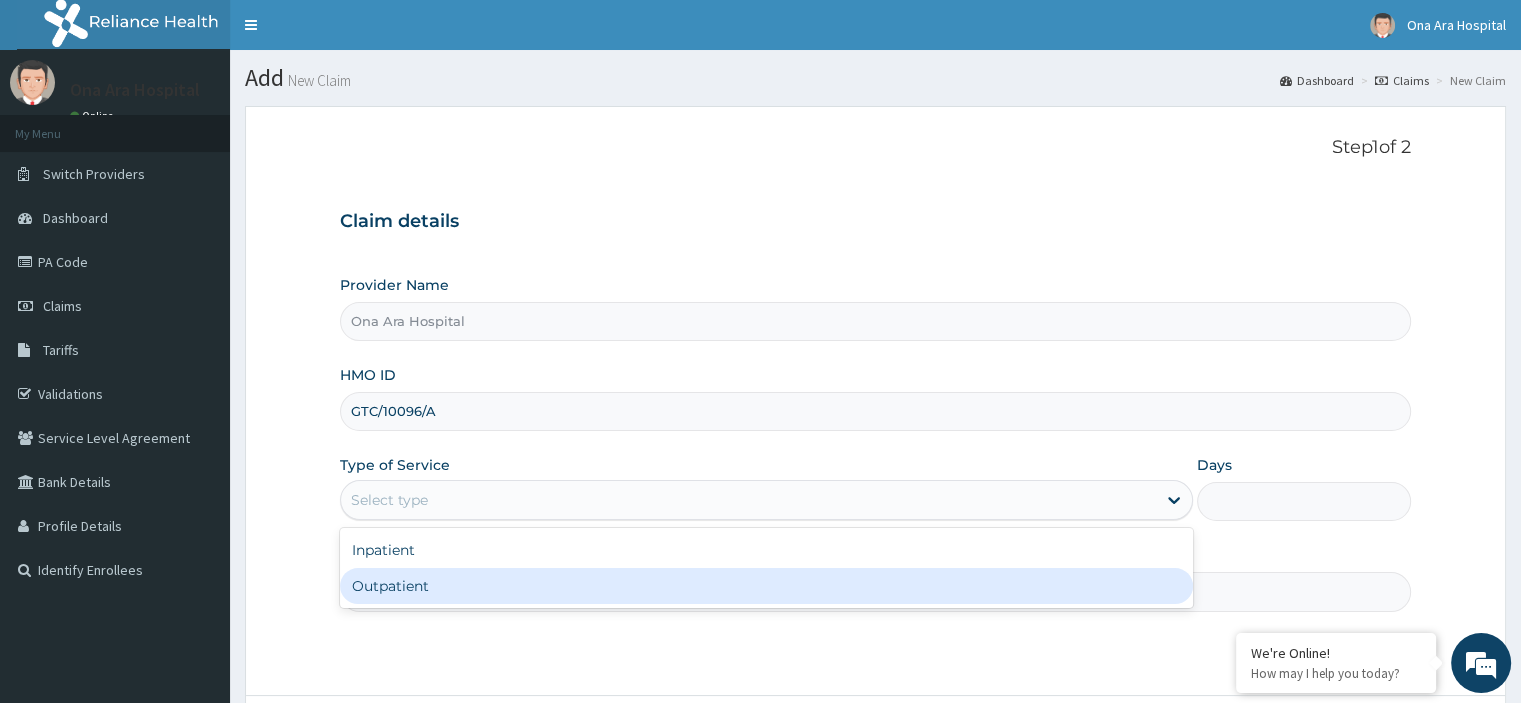 click on "Outpatient" at bounding box center (766, 586) 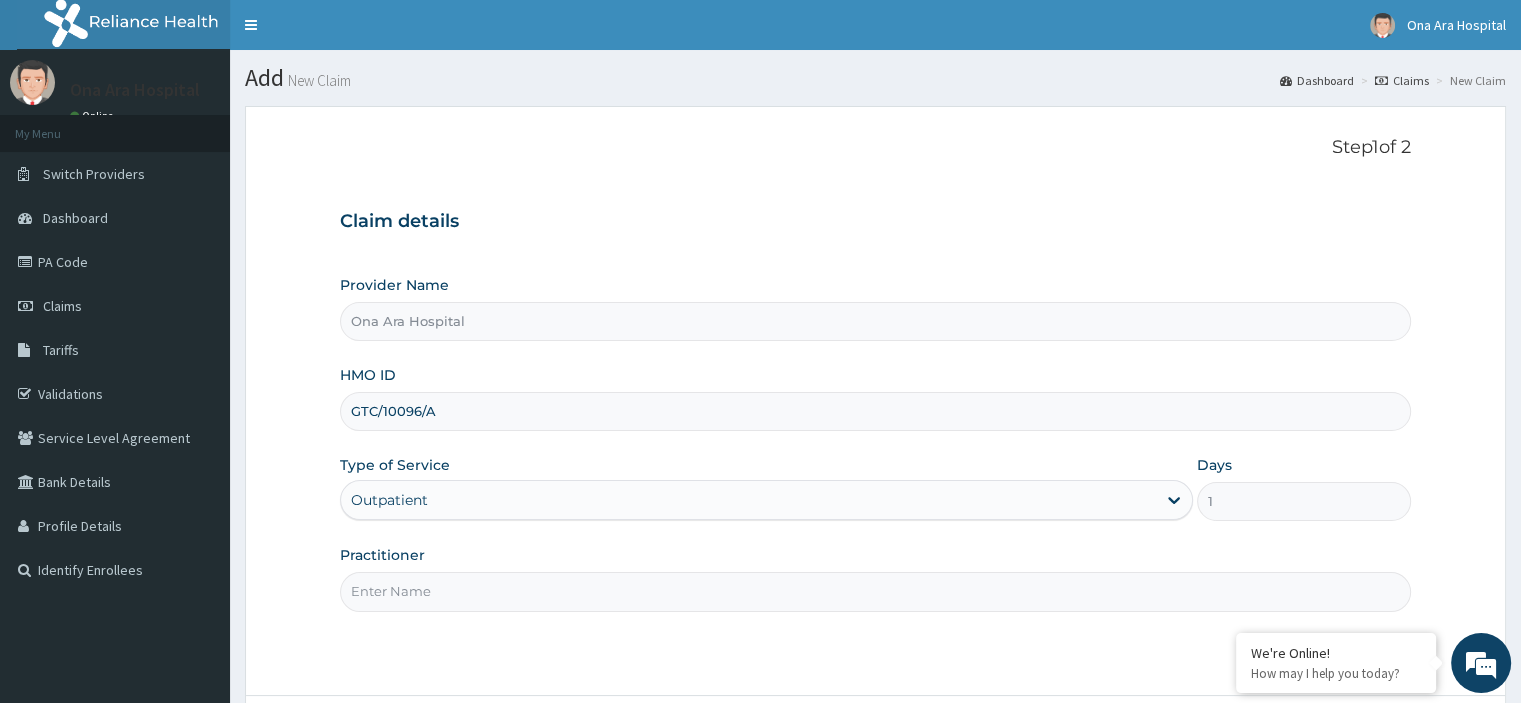 click on "Practitioner" at bounding box center (875, 591) 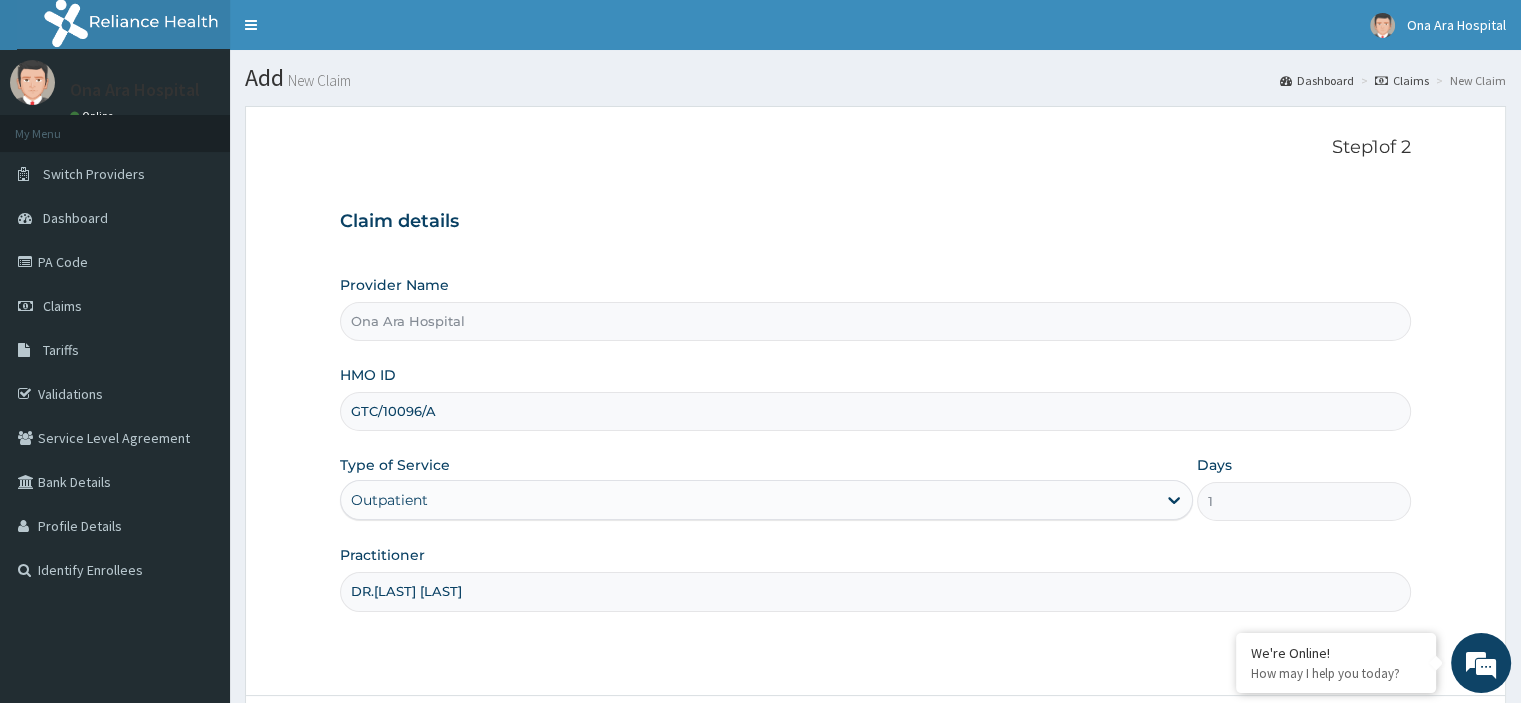 click on "DR.EA OLADIPO" at bounding box center (875, 591) 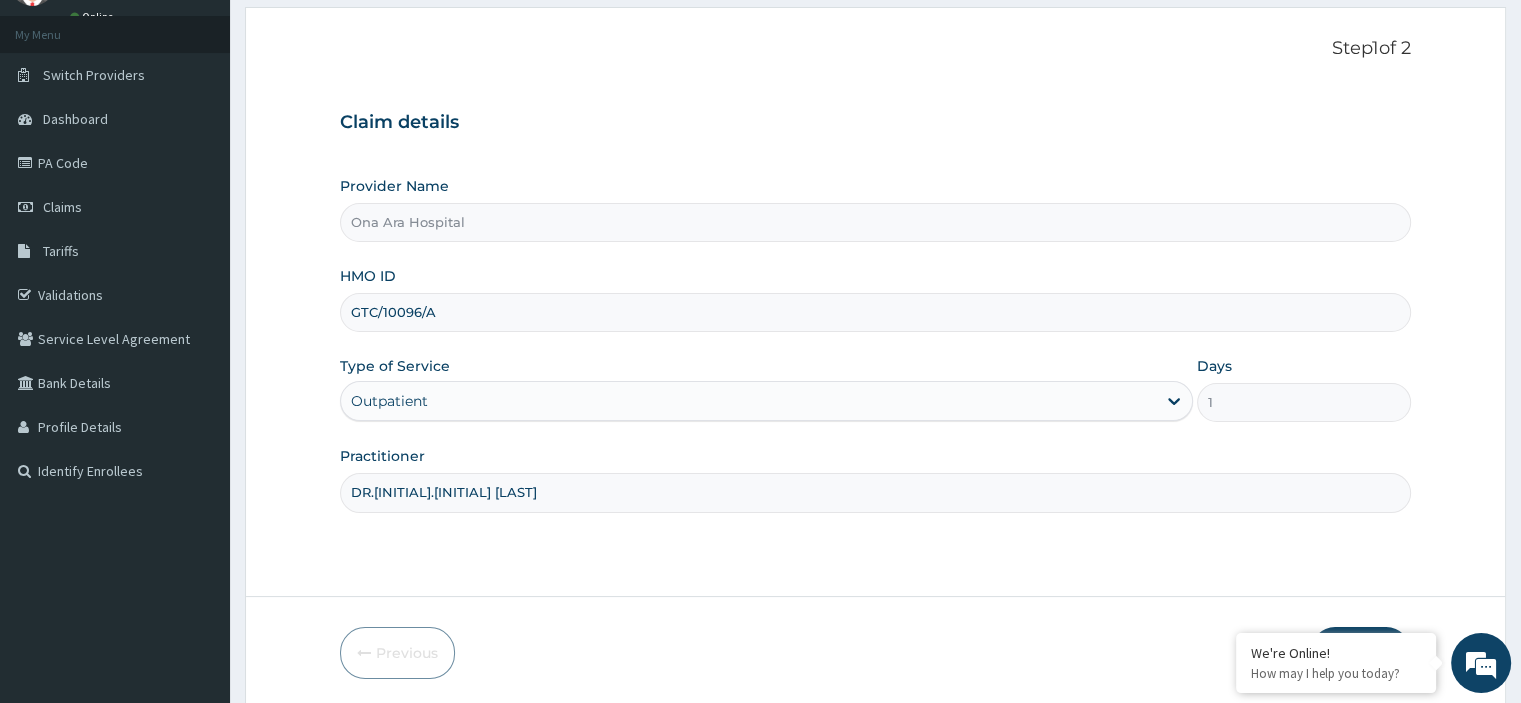 scroll, scrollTop: 171, scrollLeft: 0, axis: vertical 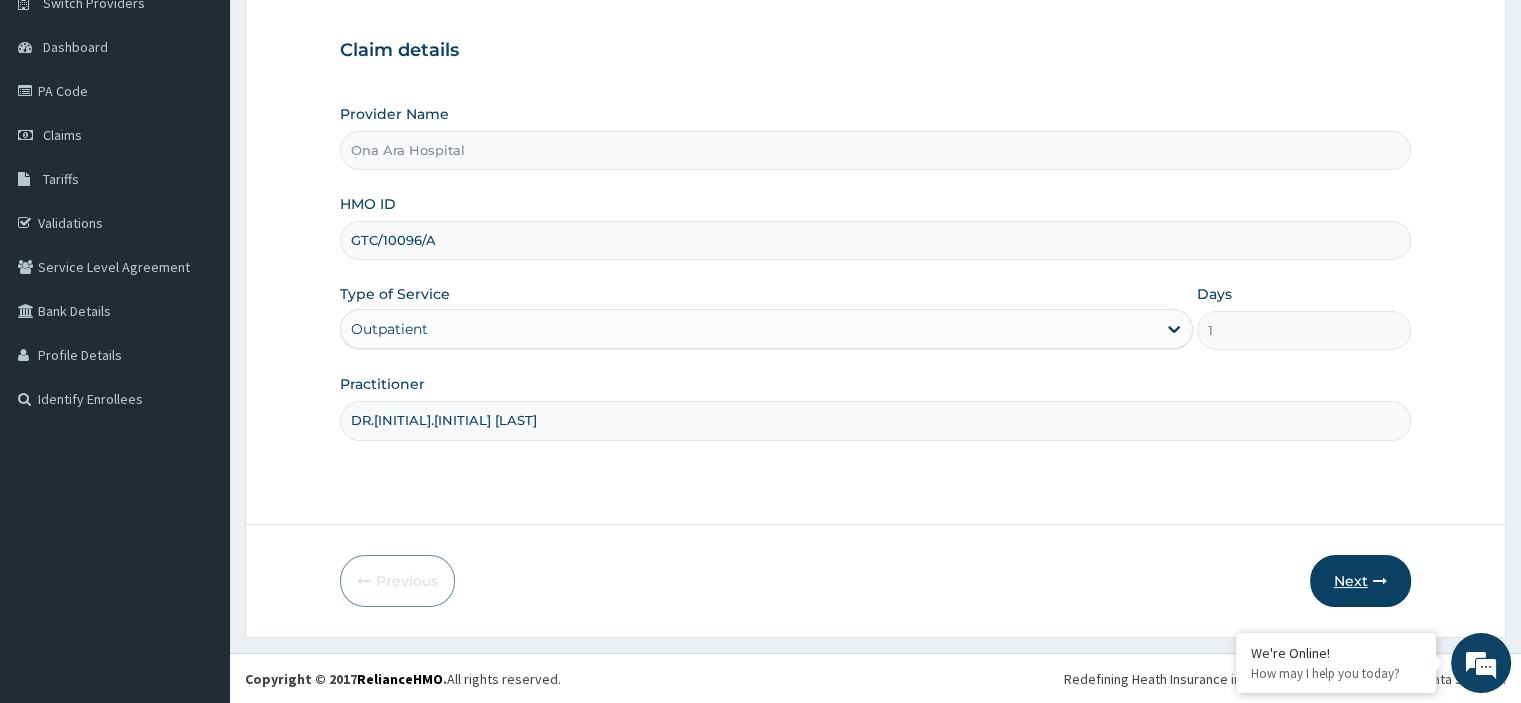 type on "DR.E.A OLADIPO" 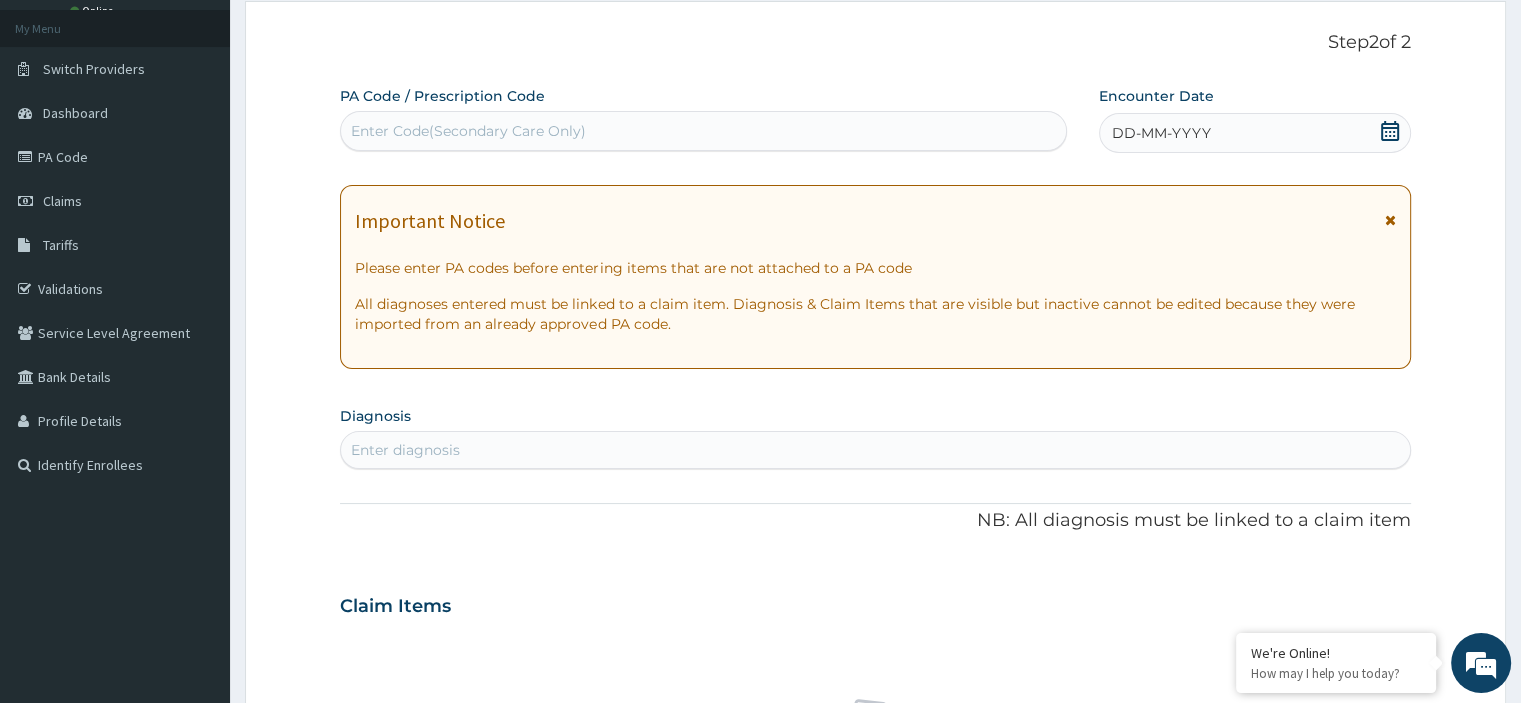 scroll, scrollTop: 71, scrollLeft: 0, axis: vertical 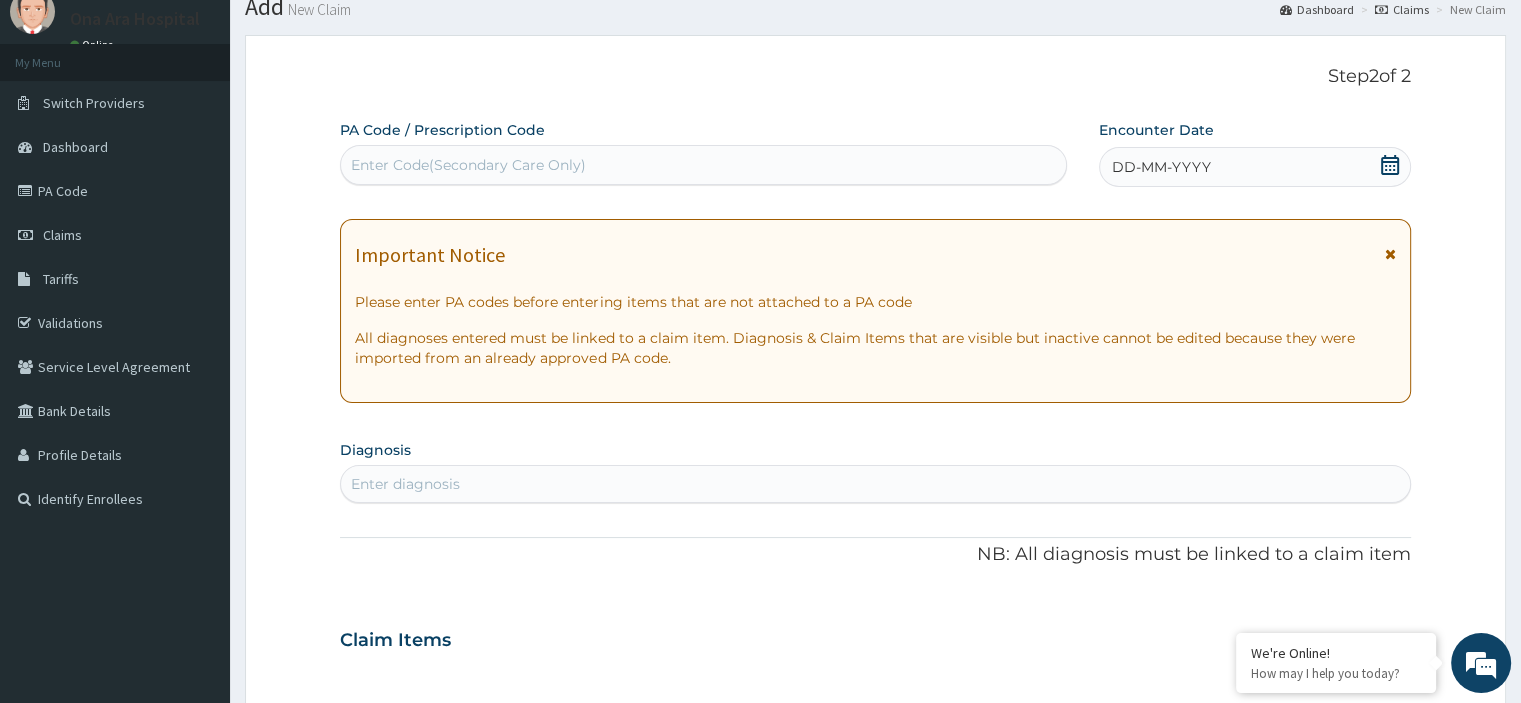 click 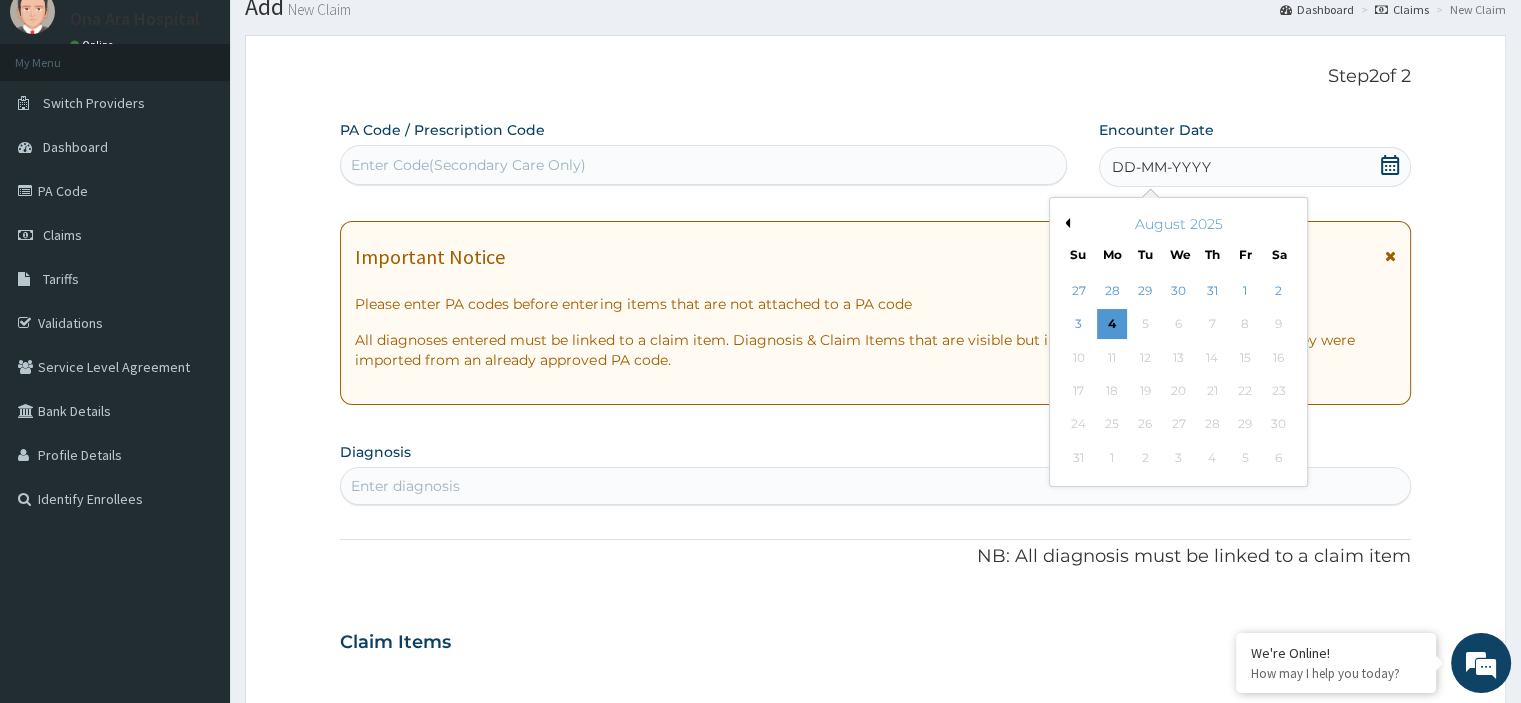 click on "August 2025" at bounding box center (1178, 224) 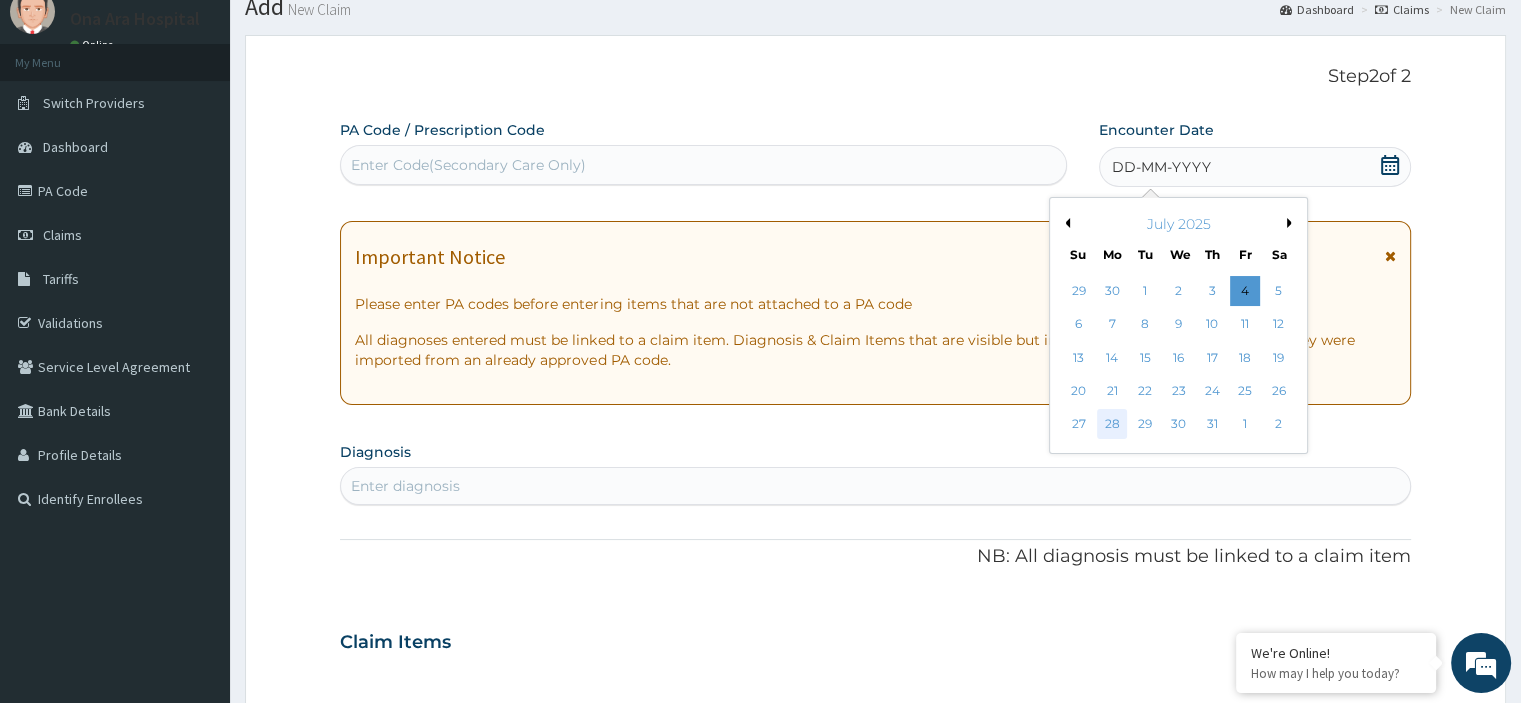 click on "28" at bounding box center [1112, 425] 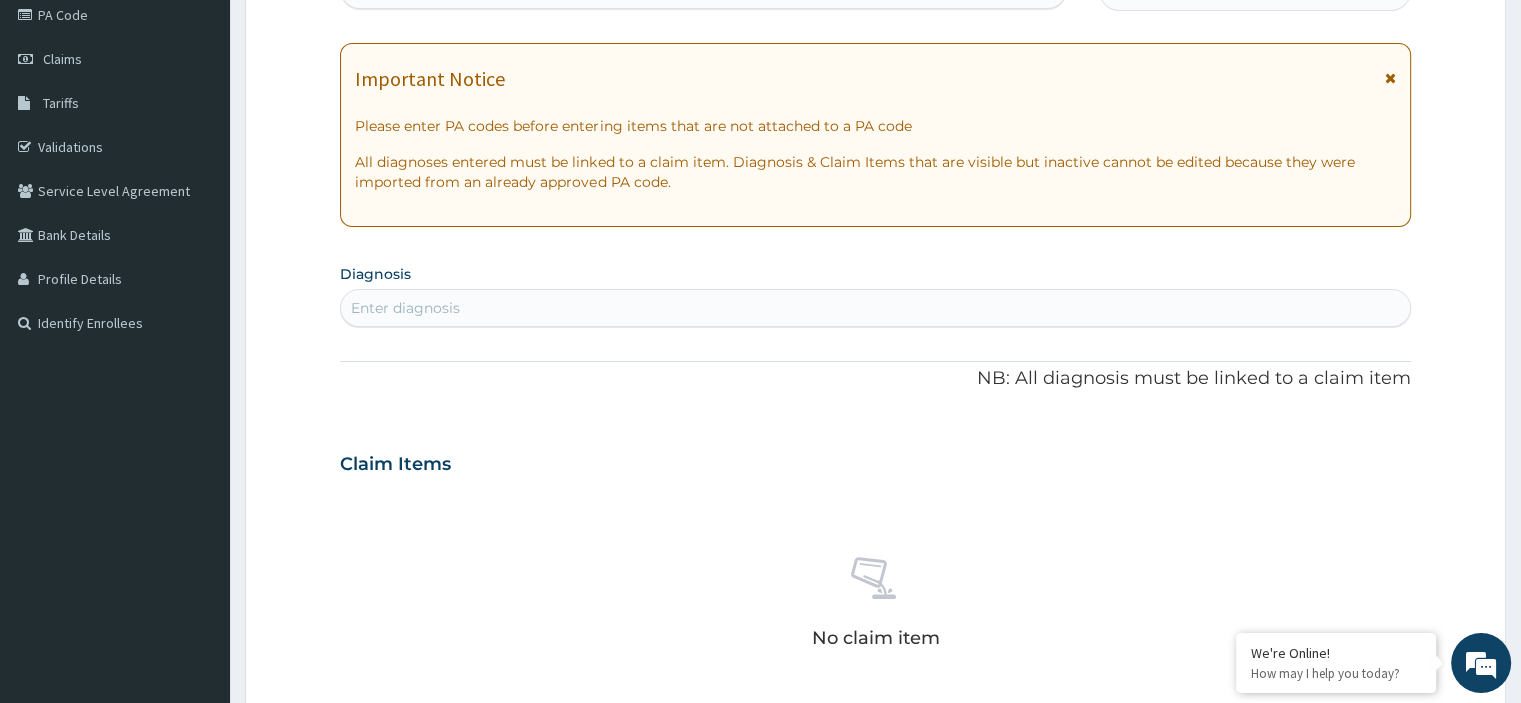 scroll, scrollTop: 371, scrollLeft: 0, axis: vertical 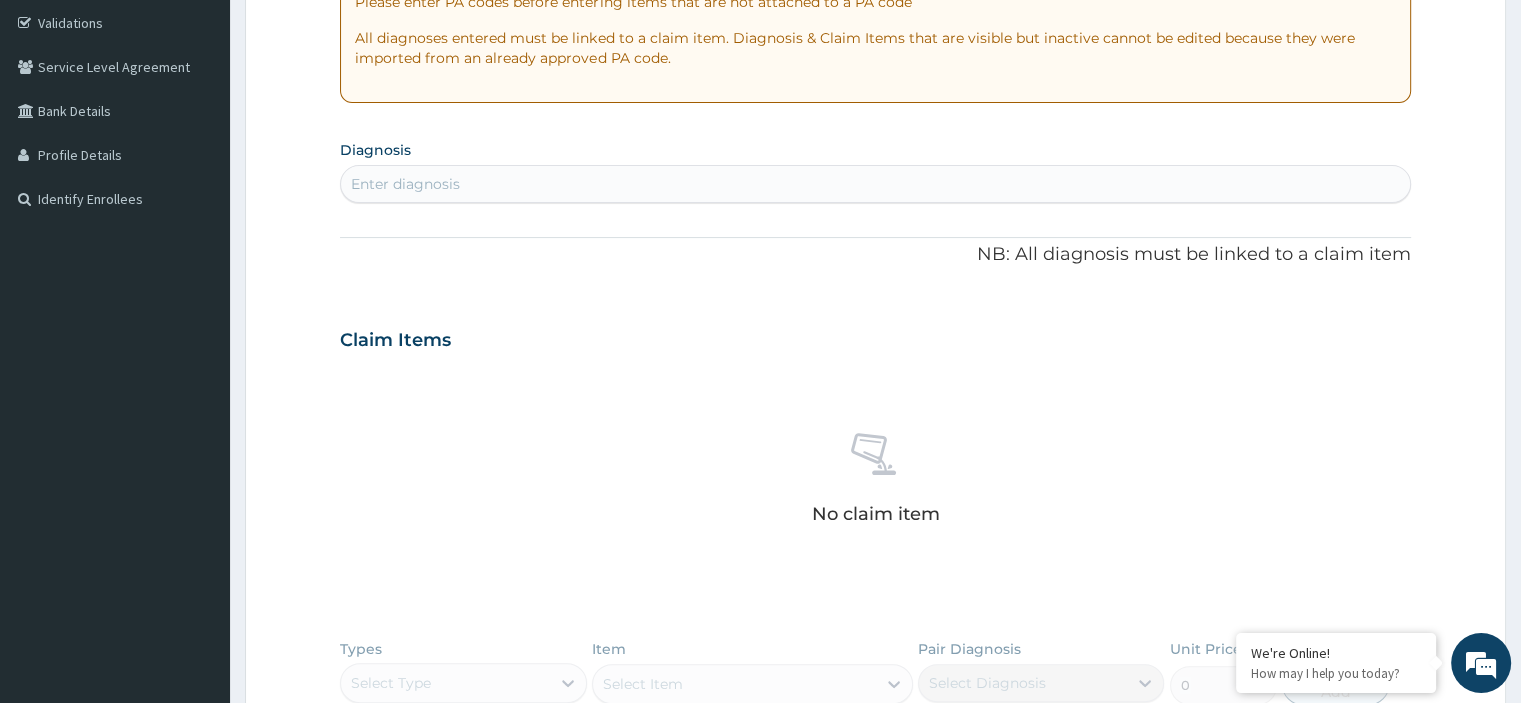 click on "Enter diagnosis" at bounding box center [405, 184] 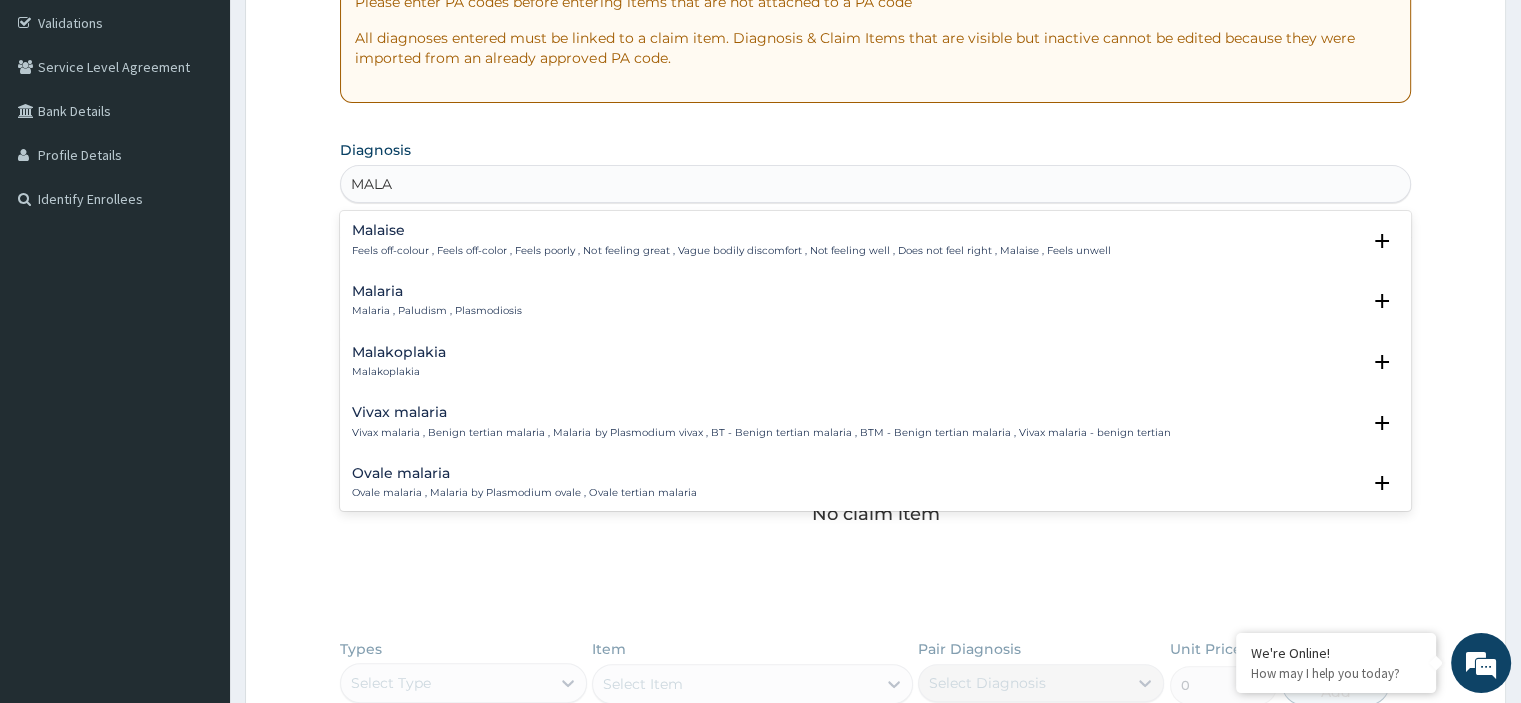 type on "MALAR" 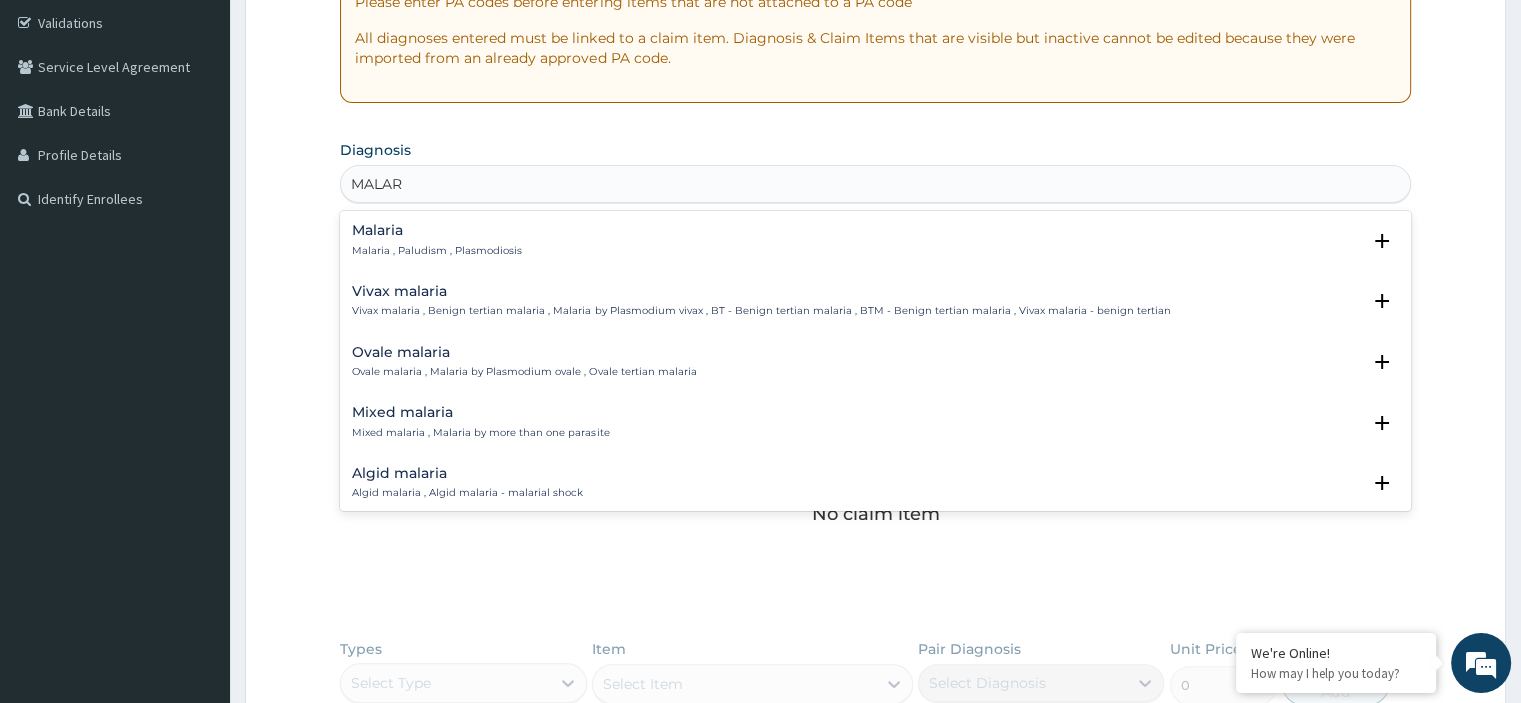 click on "Malaria" at bounding box center [437, 230] 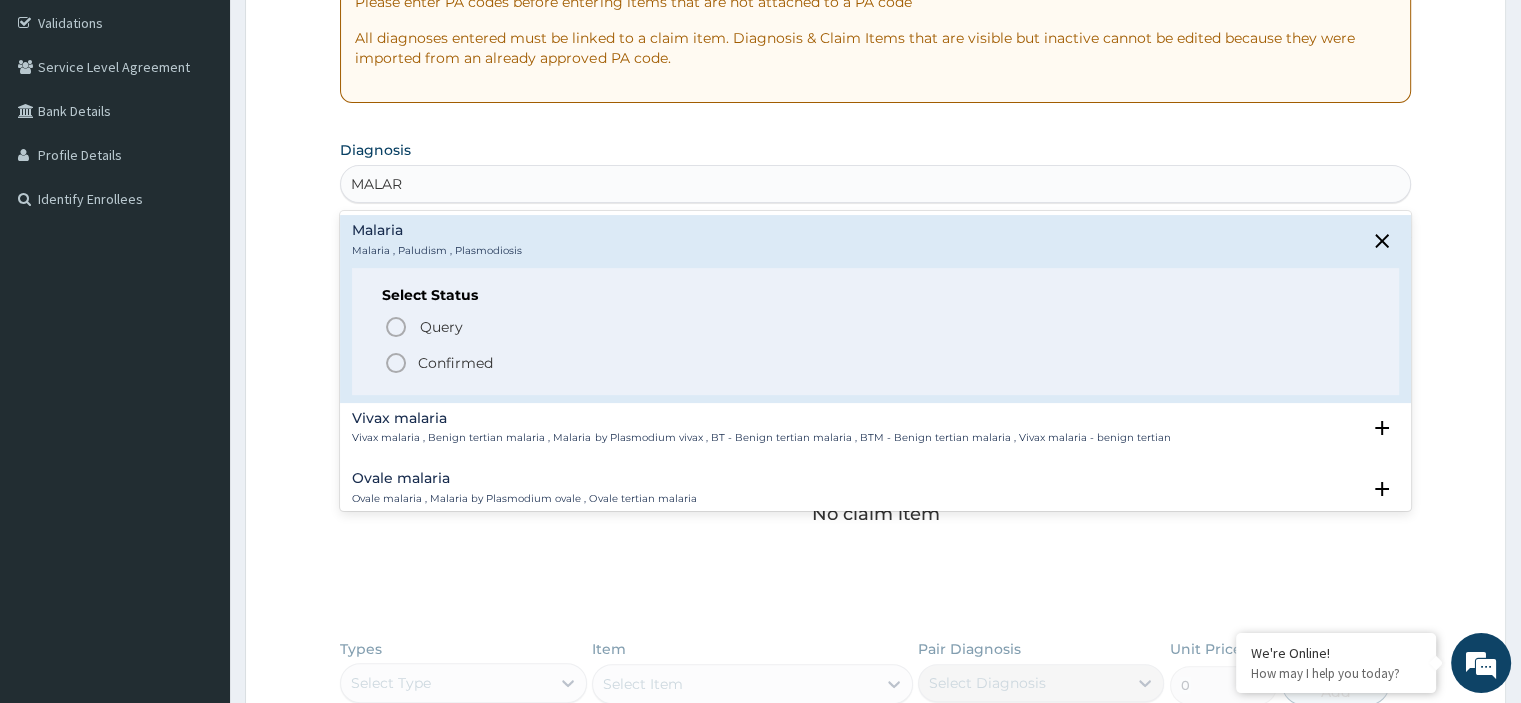 click 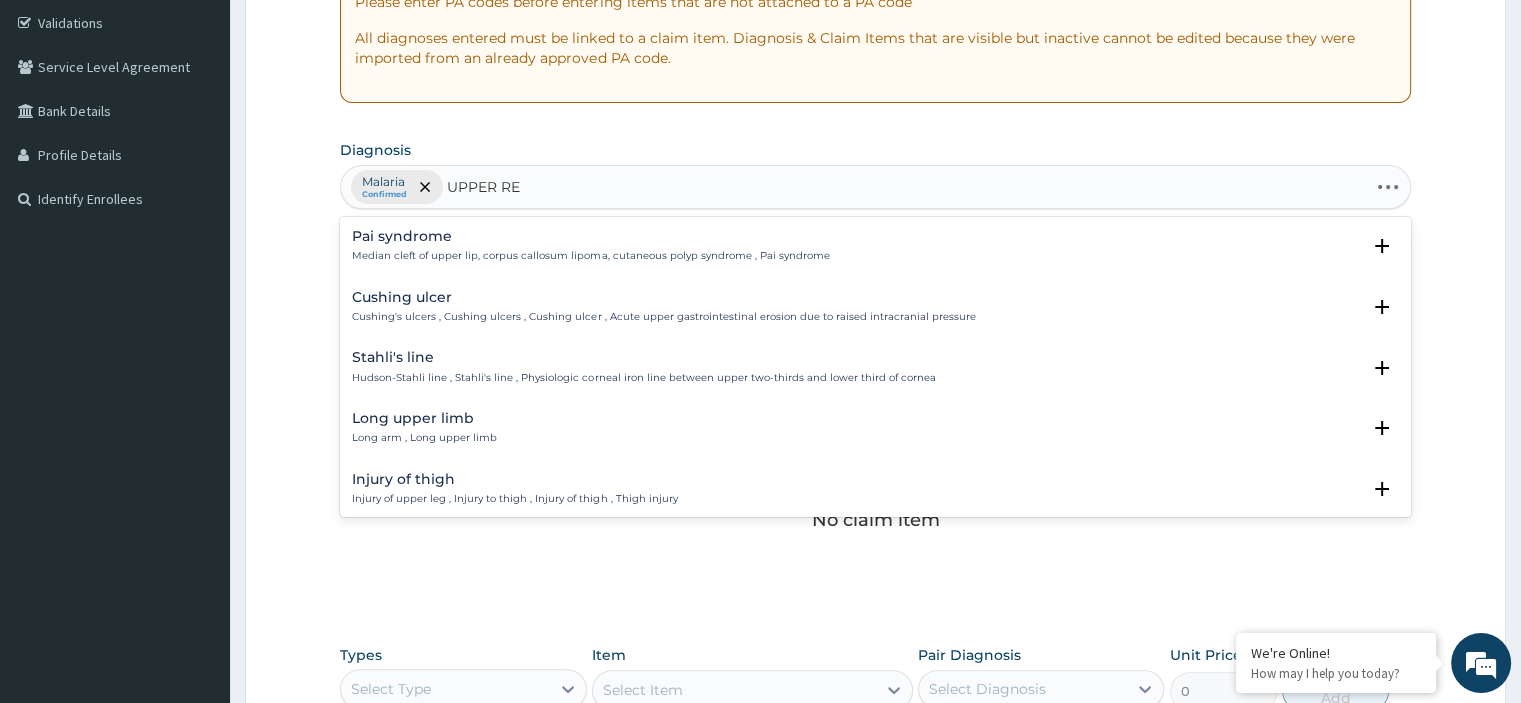 type on "UPPER RES" 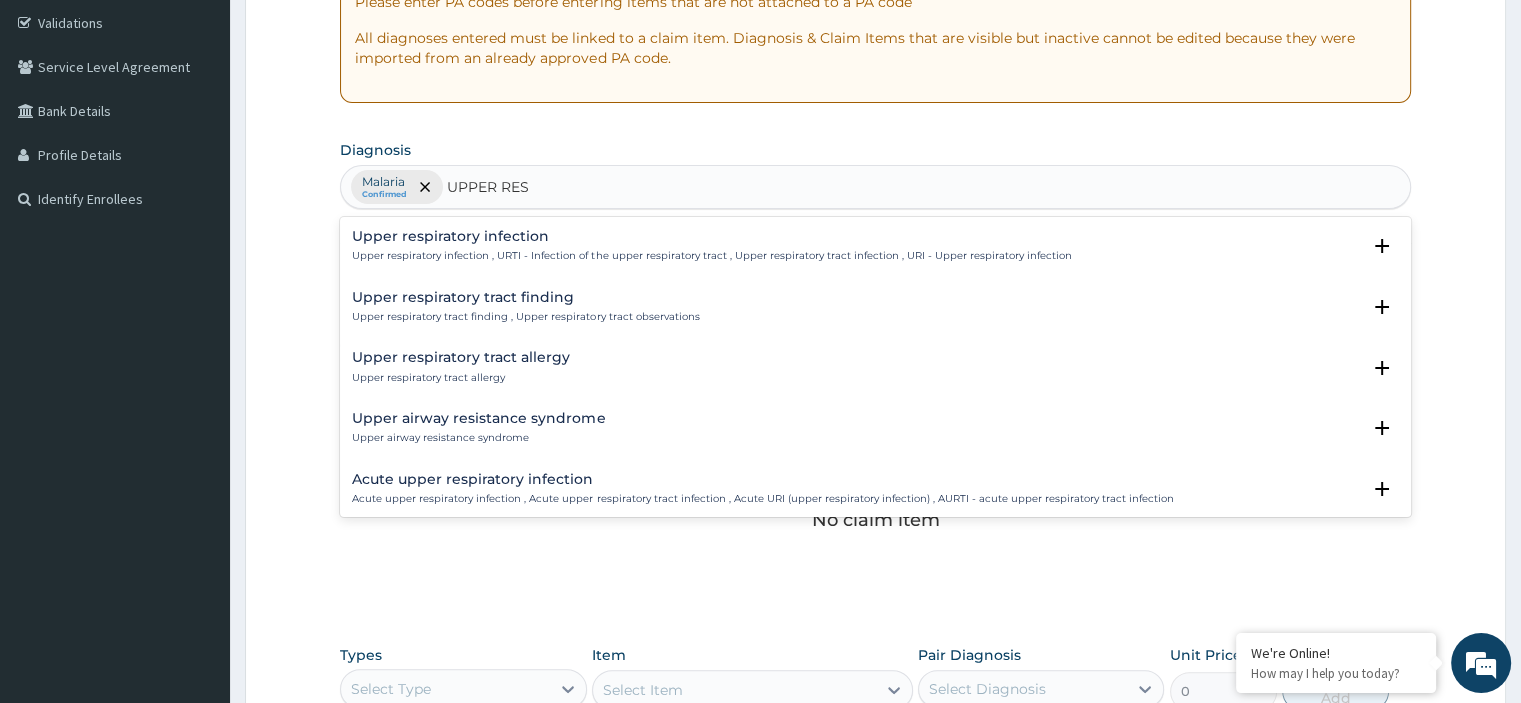 click on "Upper respiratory infection" at bounding box center [711, 236] 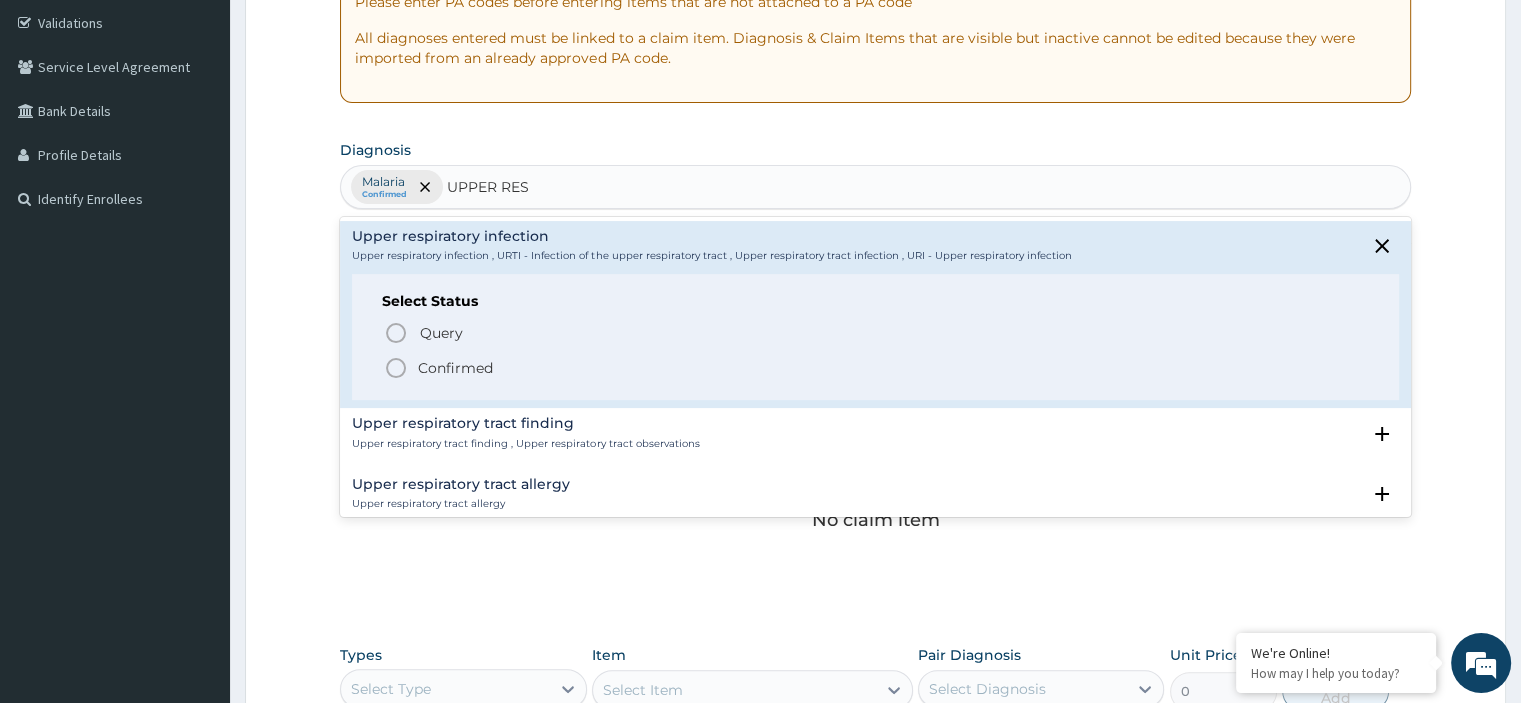click on "Confirmed" at bounding box center (455, 368) 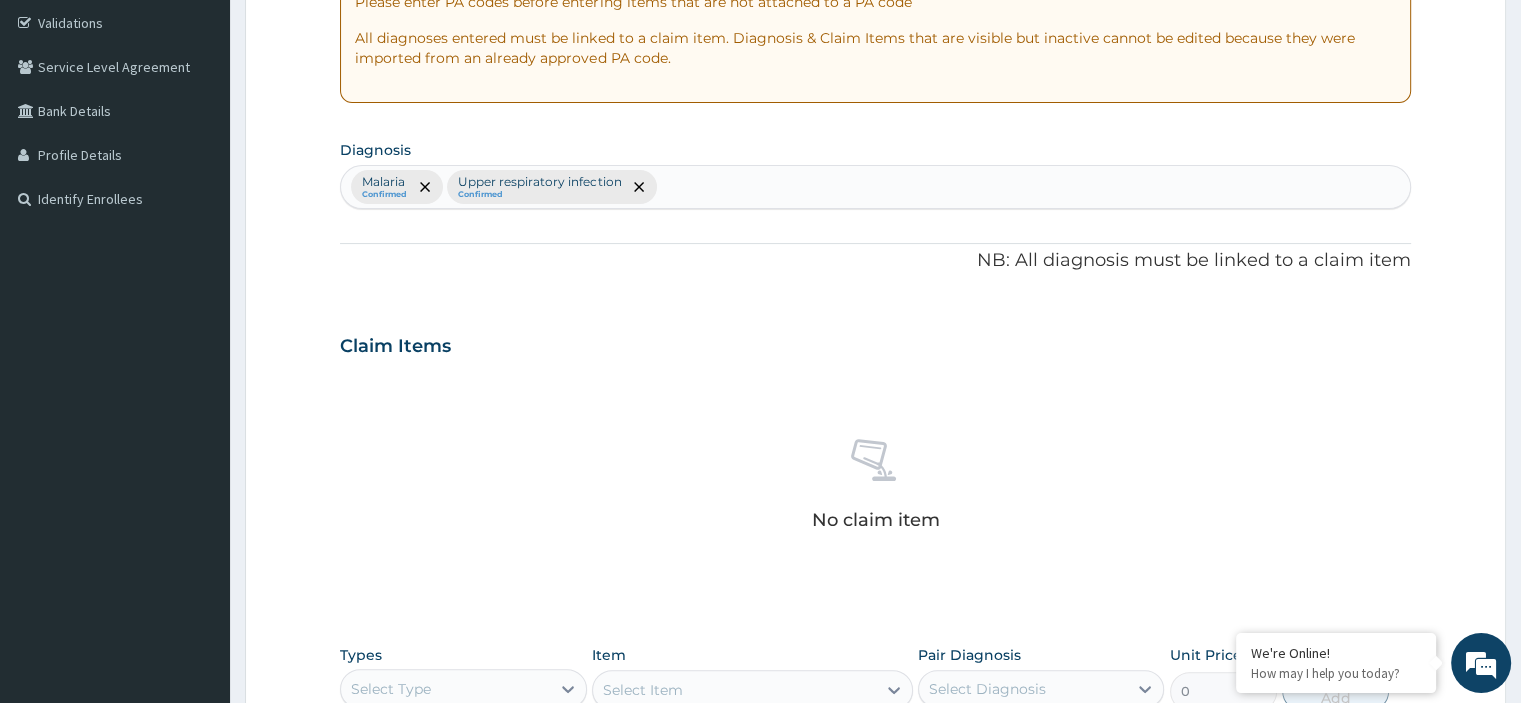 type on "H" 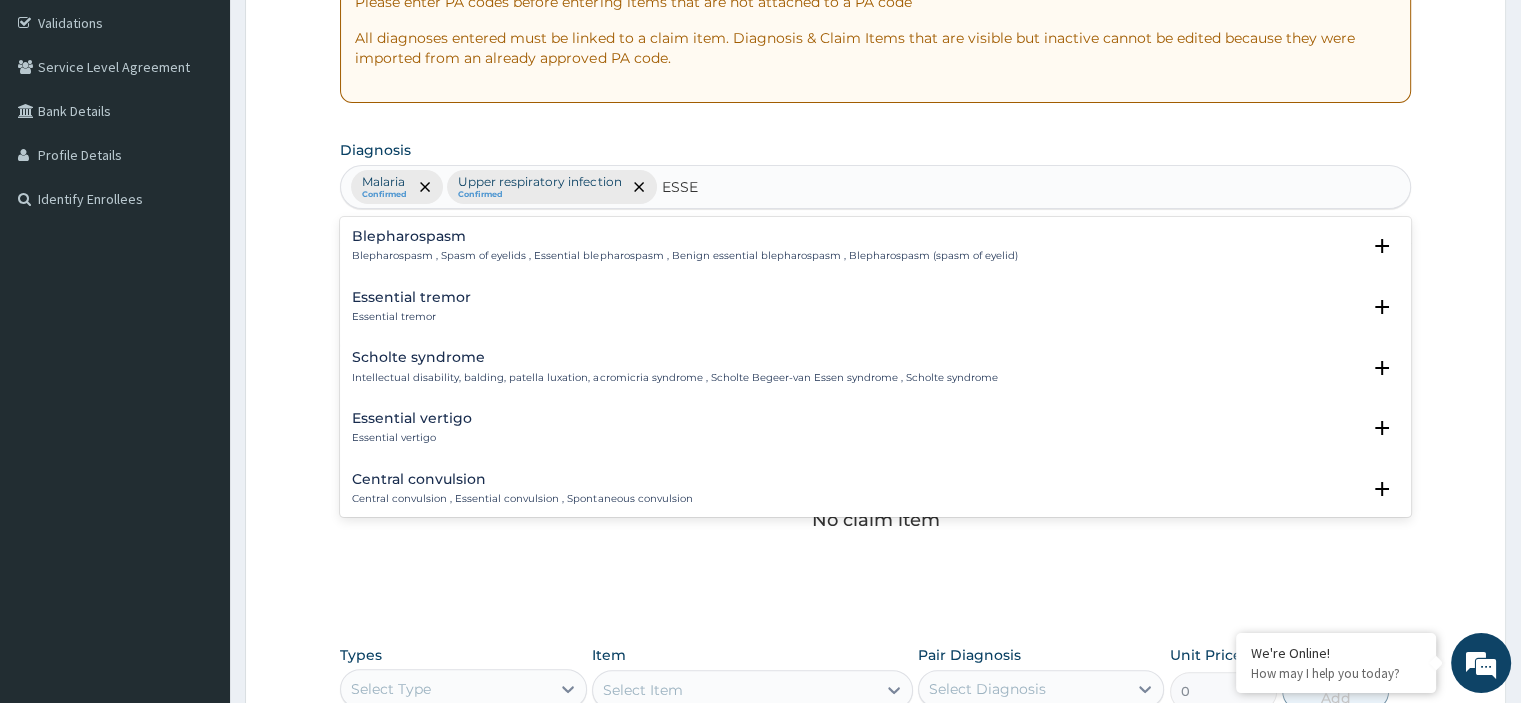 type on "ESSEN" 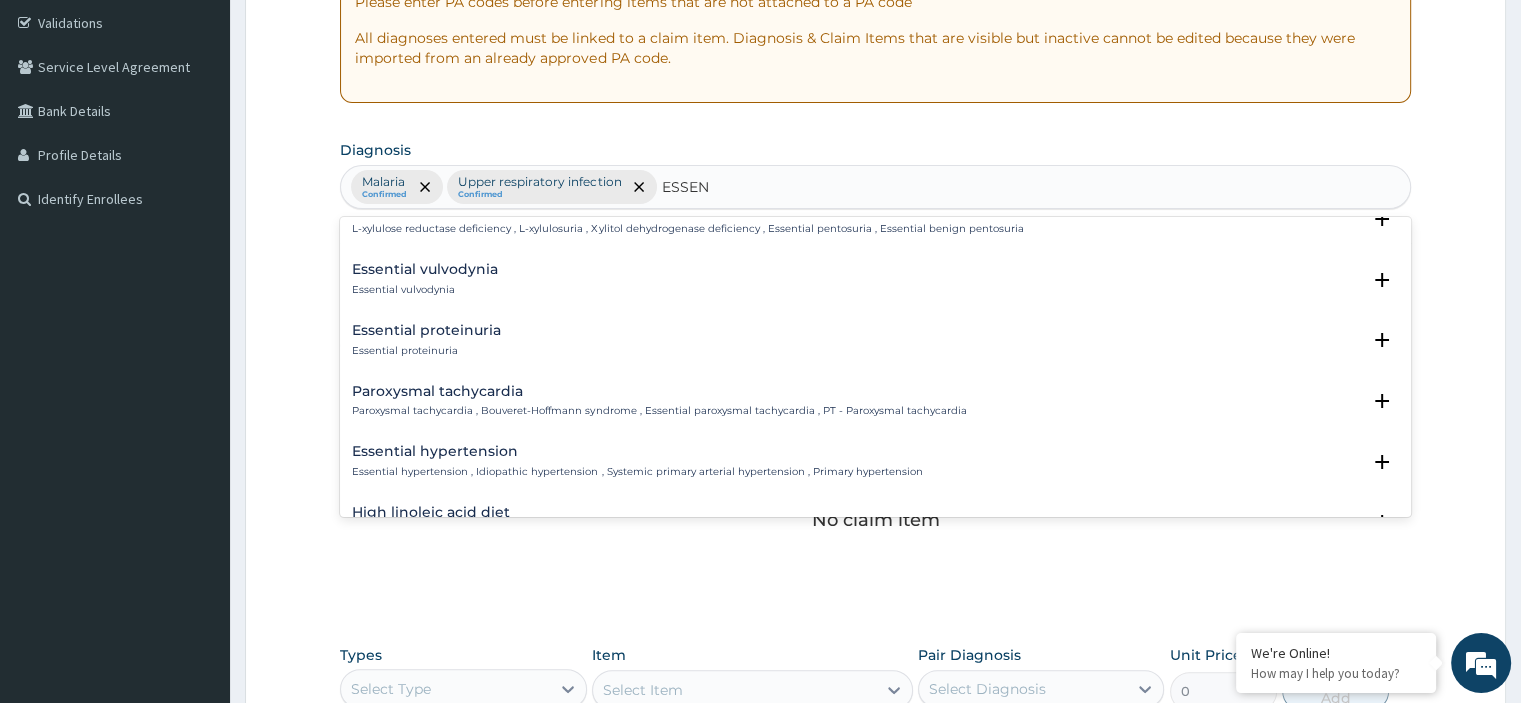 scroll, scrollTop: 500, scrollLeft: 0, axis: vertical 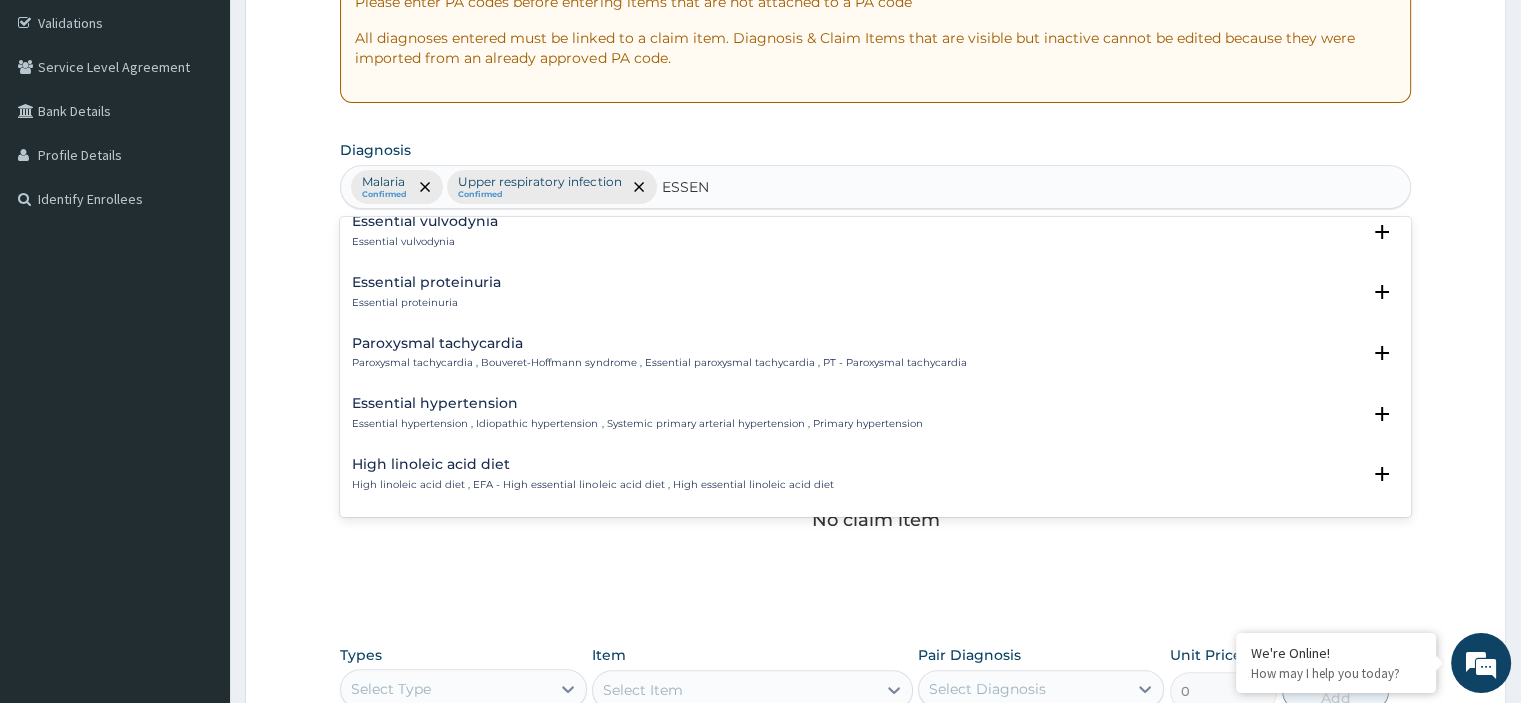 click on "Essential hypertension" at bounding box center (637, 403) 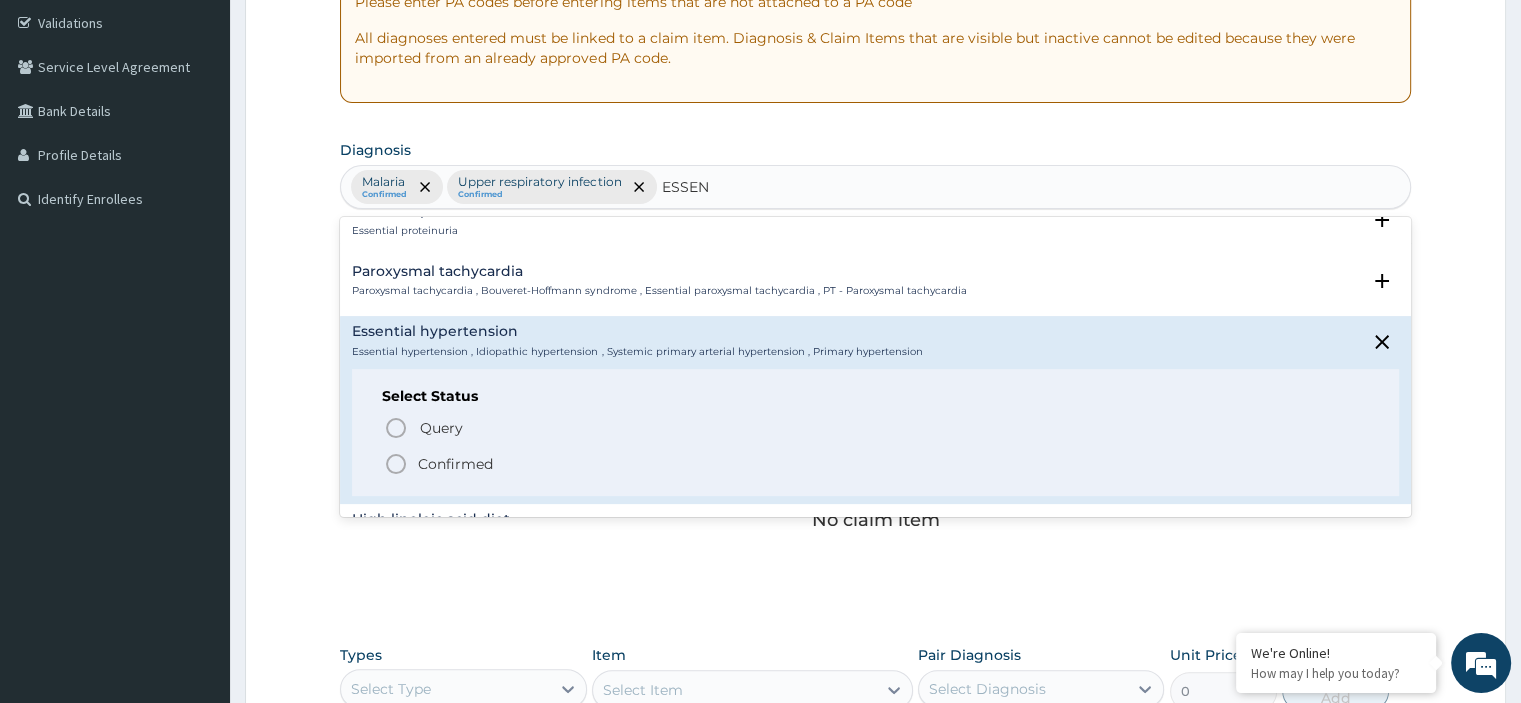 scroll, scrollTop: 600, scrollLeft: 0, axis: vertical 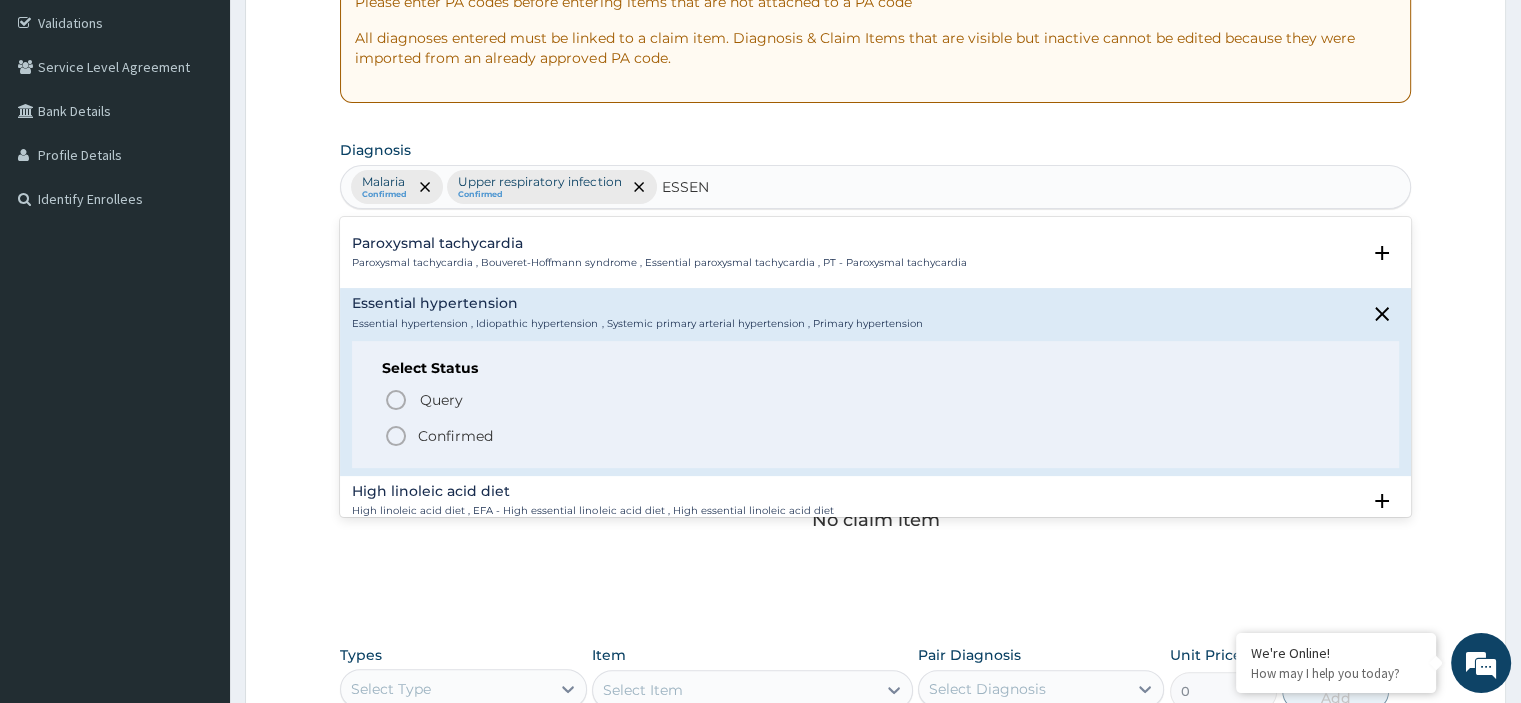 click on "Confirmed" at bounding box center [455, 436] 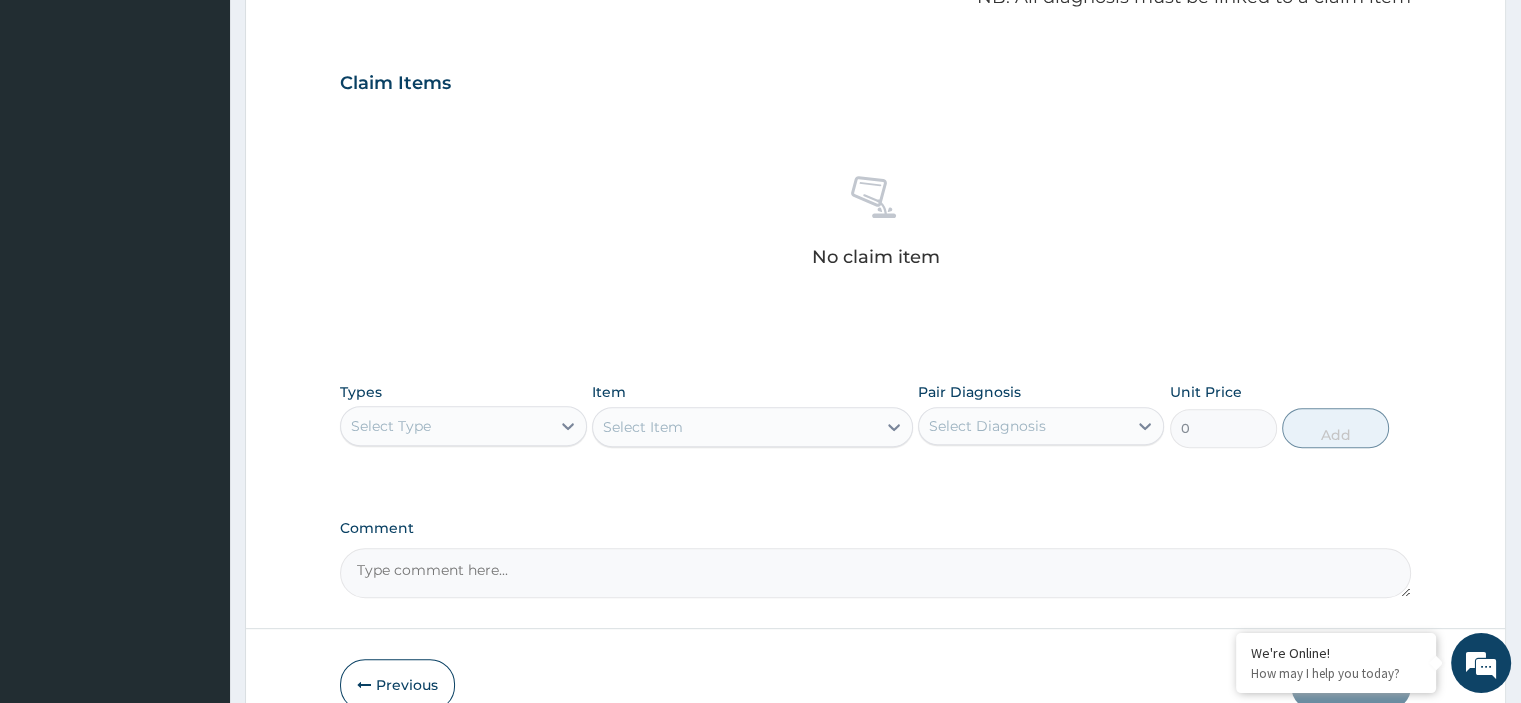 scroll, scrollTop: 736, scrollLeft: 0, axis: vertical 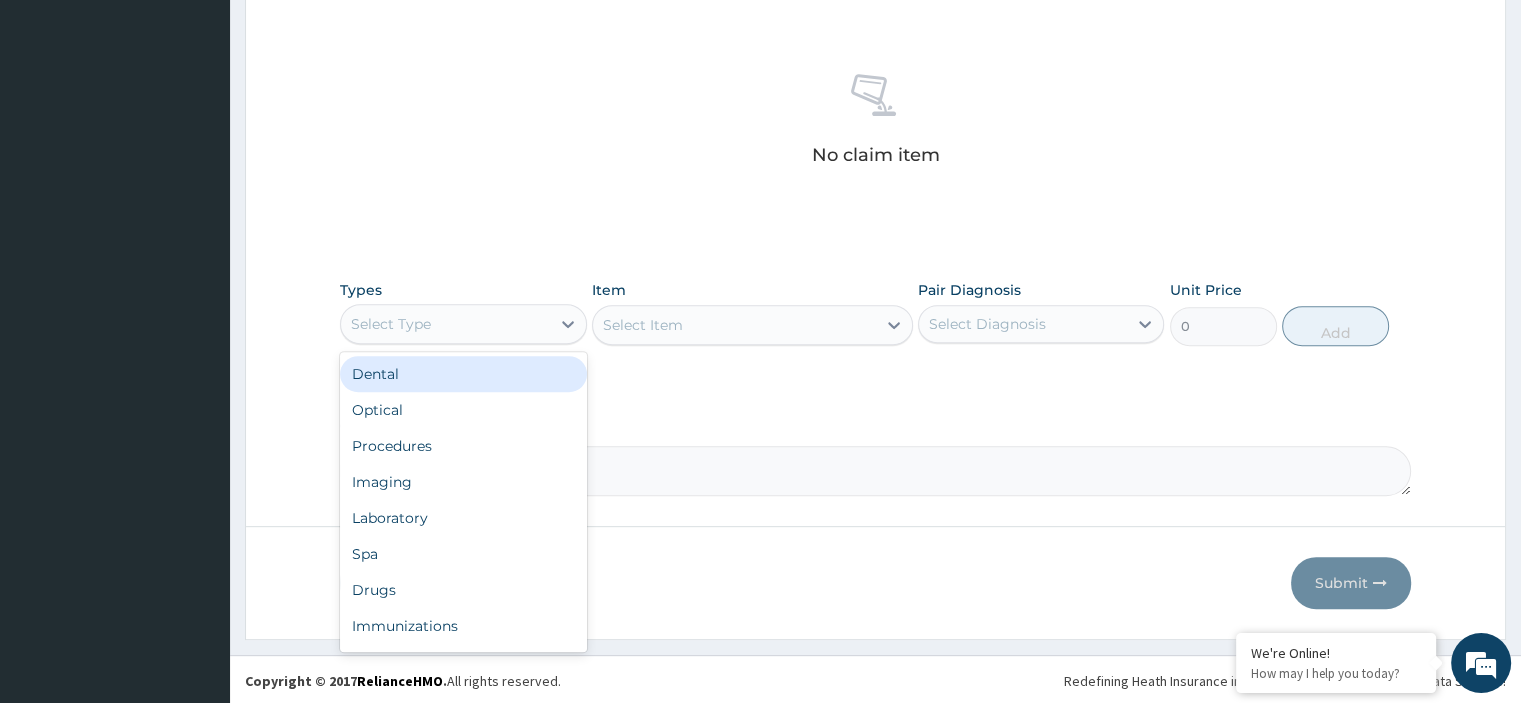 click on "Select Type" at bounding box center [463, 324] 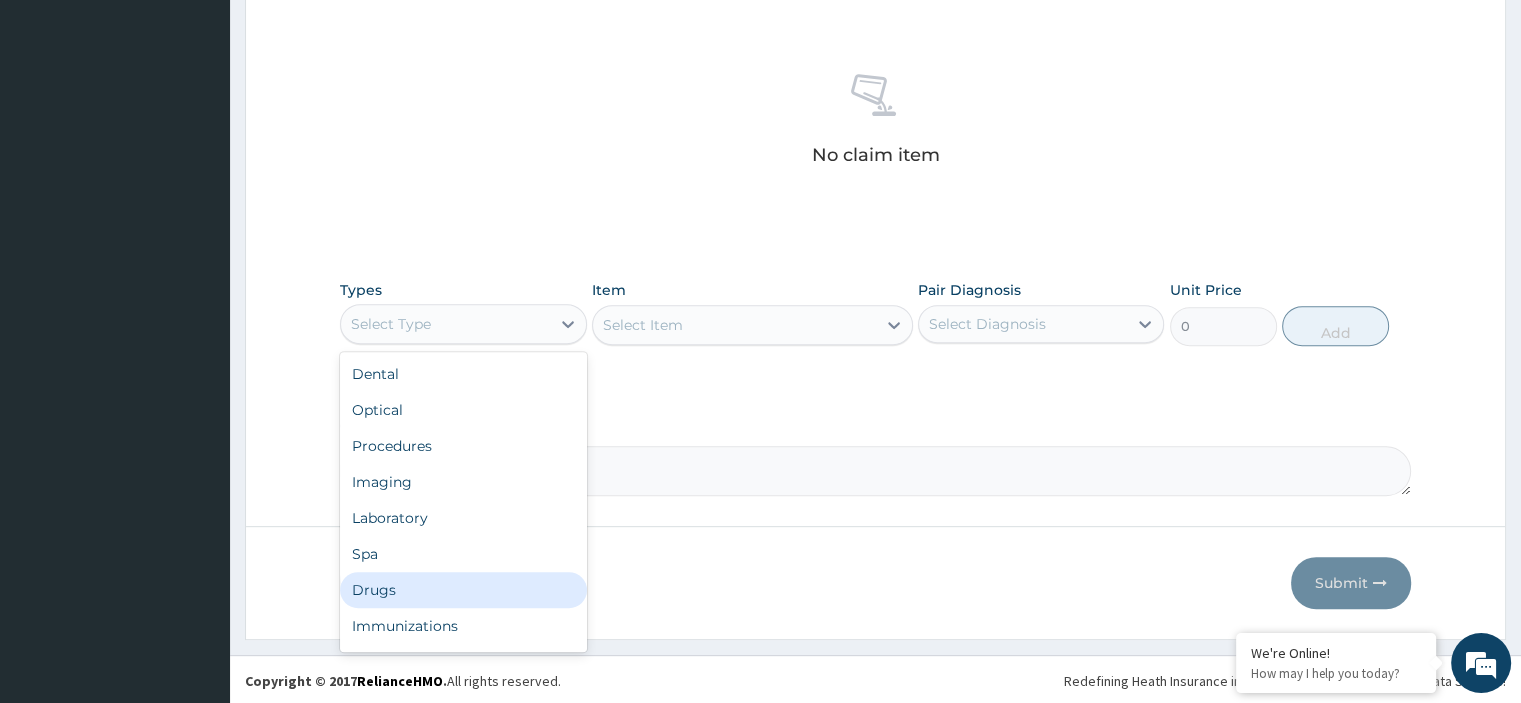 drag, startPoint x: 380, startPoint y: 599, endPoint x: 387, endPoint y: 591, distance: 10.630146 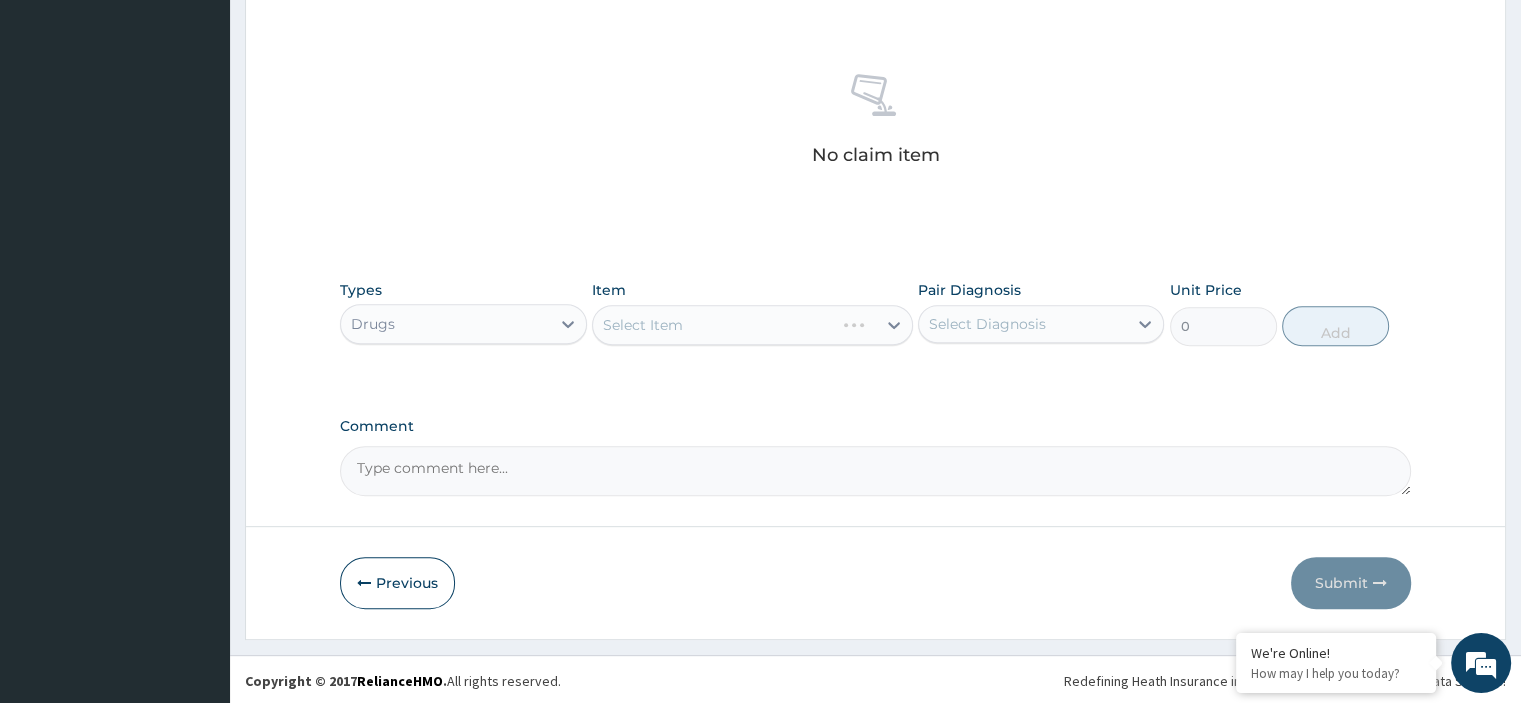 click on "Select Item" at bounding box center [752, 325] 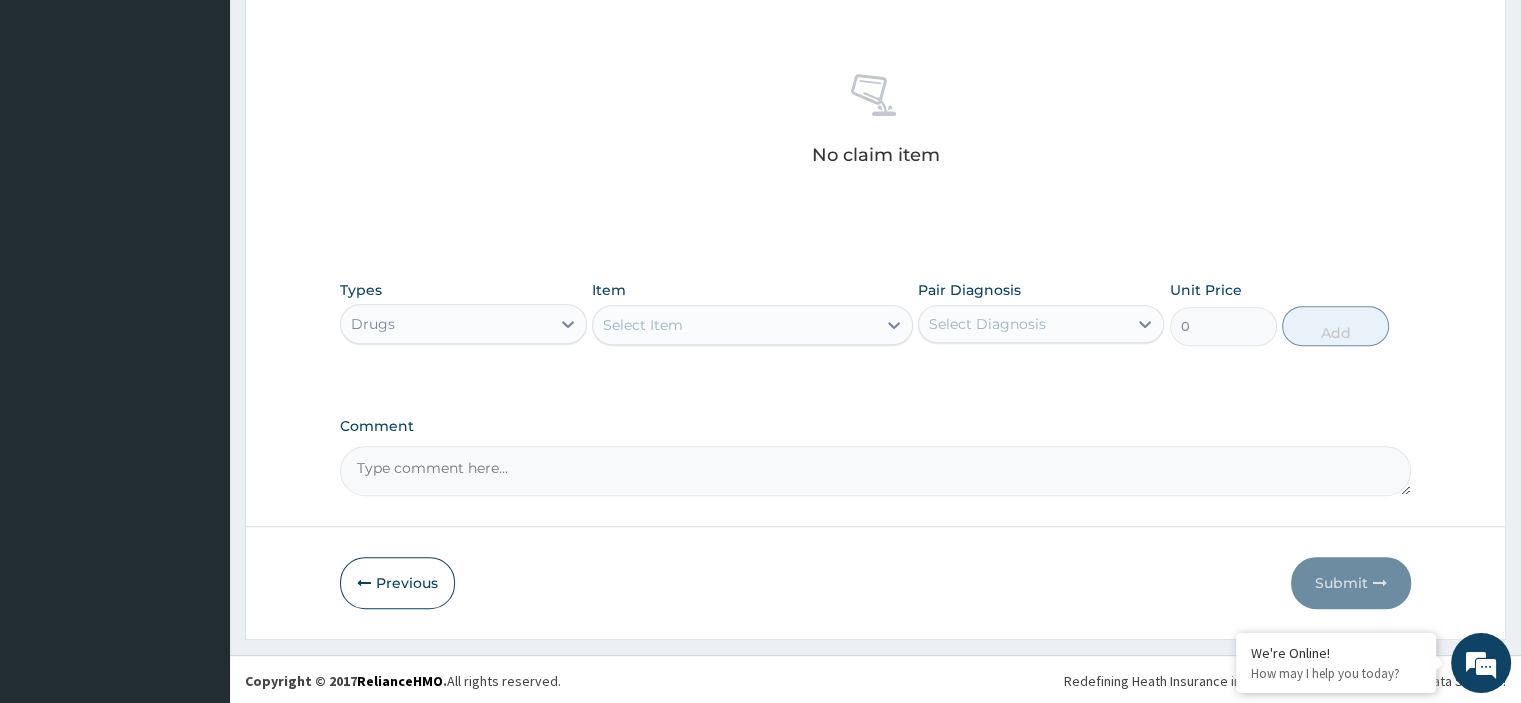 click on "Select Item" at bounding box center (734, 325) 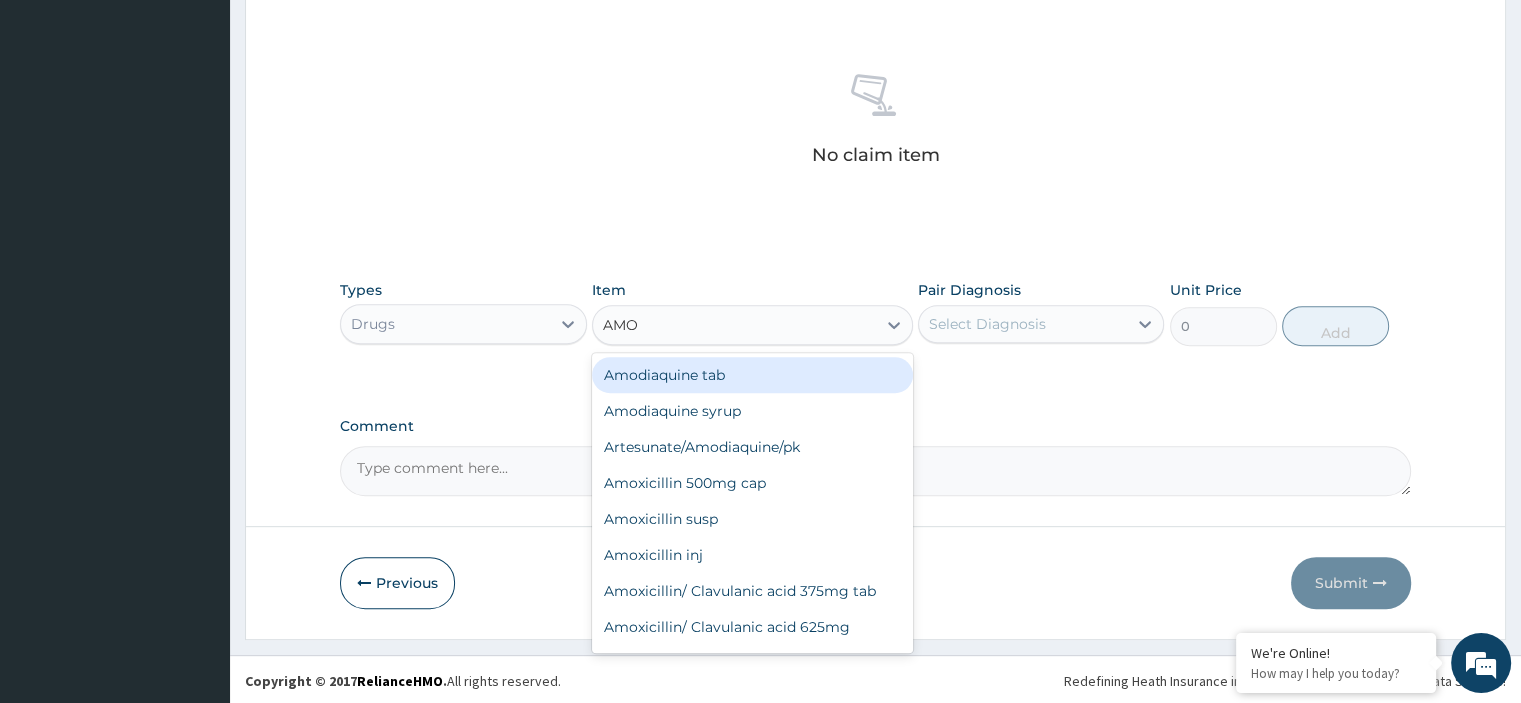 type on "AMOX" 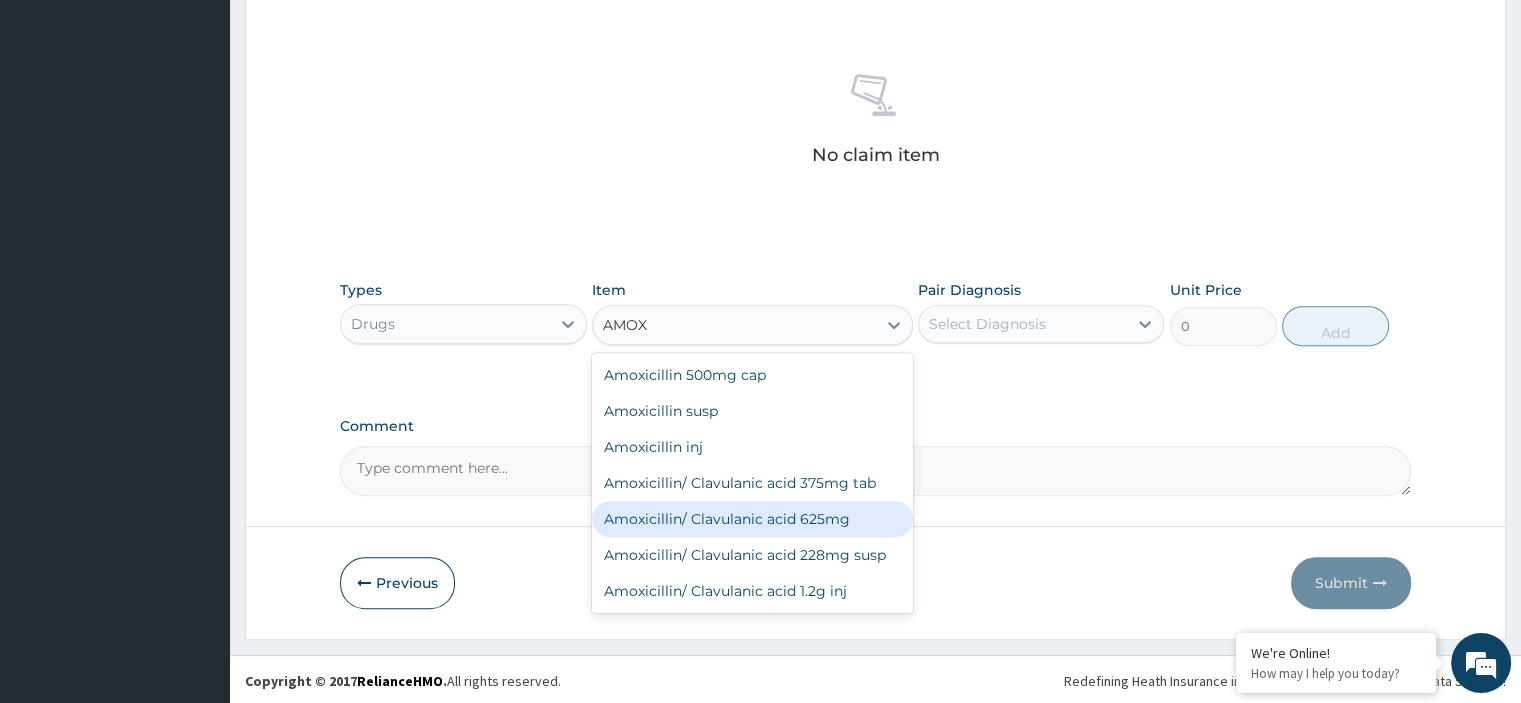 click on "Amoxicillin/ Clavulanic acid 625mg" at bounding box center [752, 519] 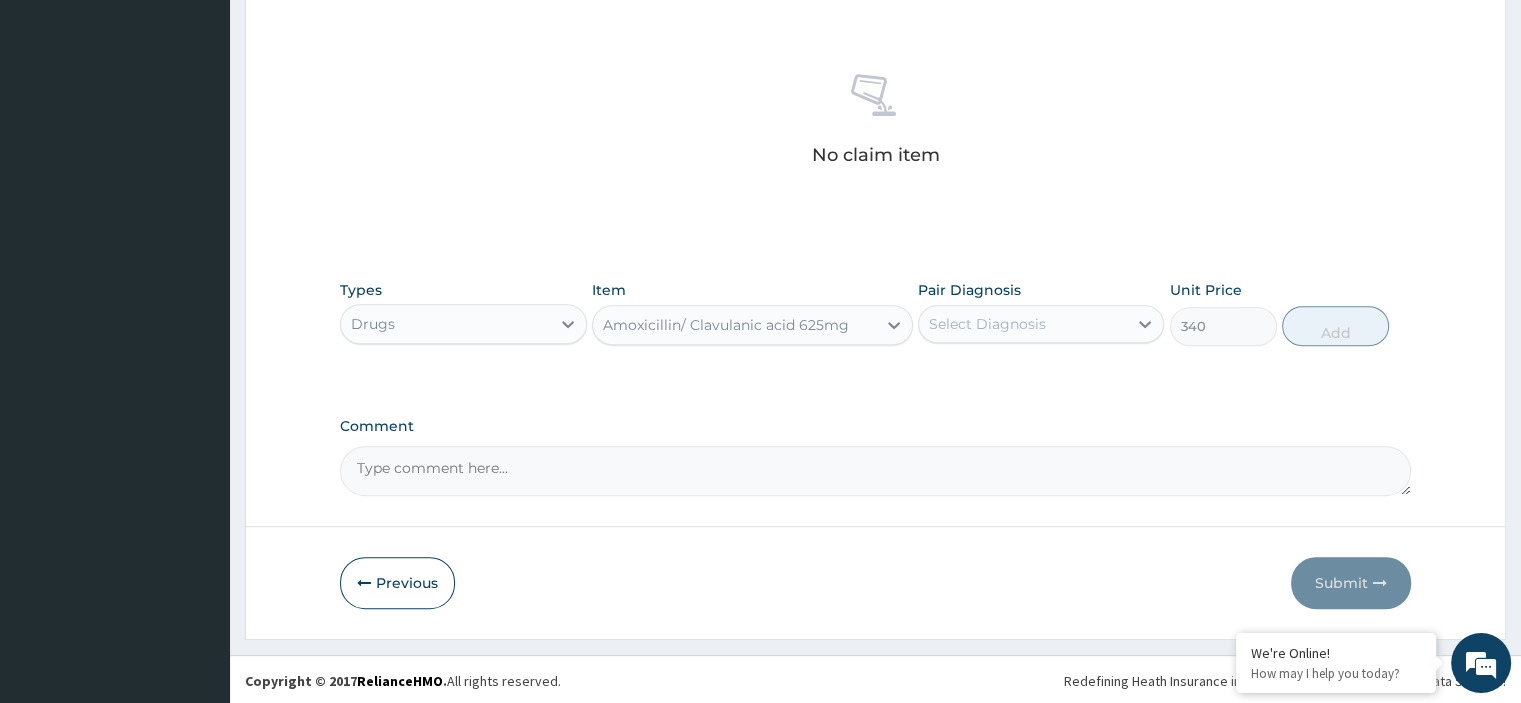 type 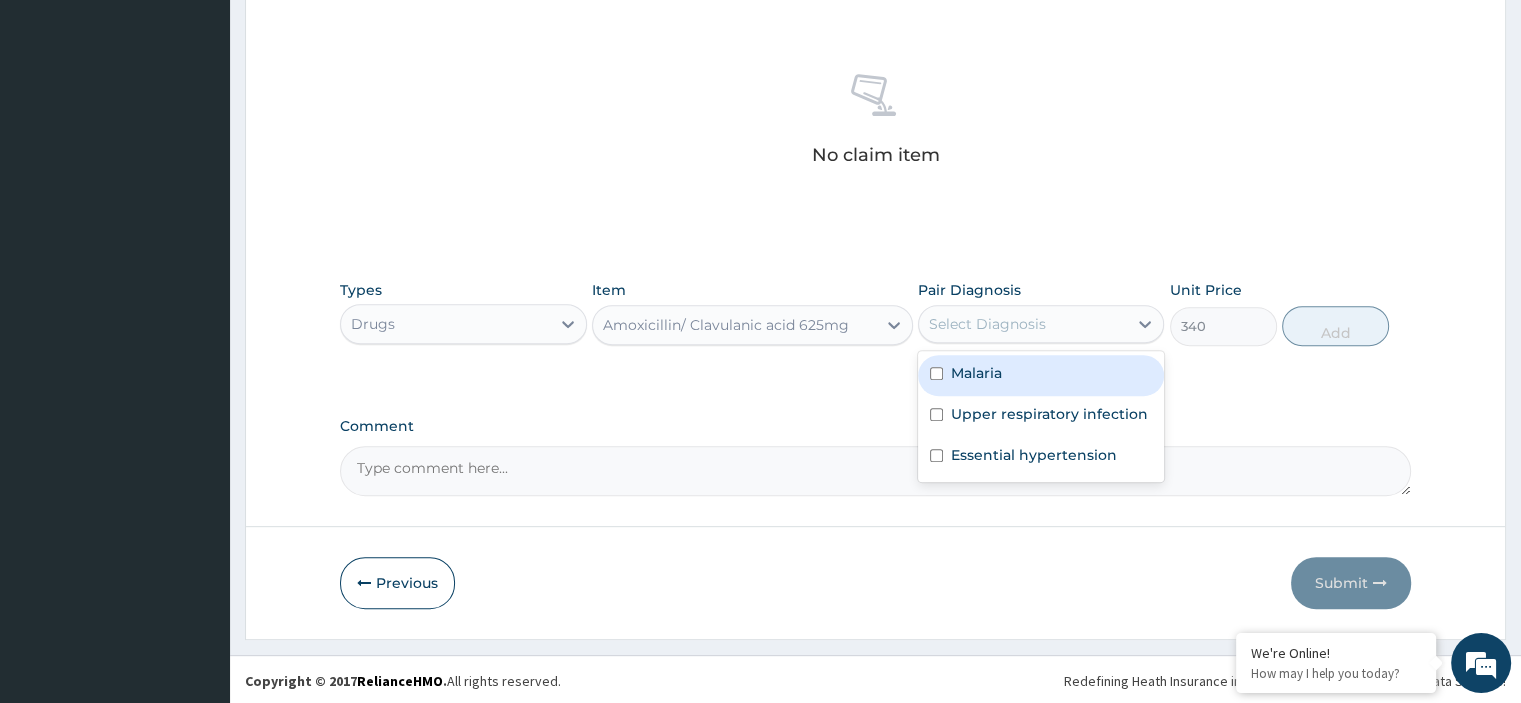click on "Select Diagnosis" at bounding box center (987, 324) 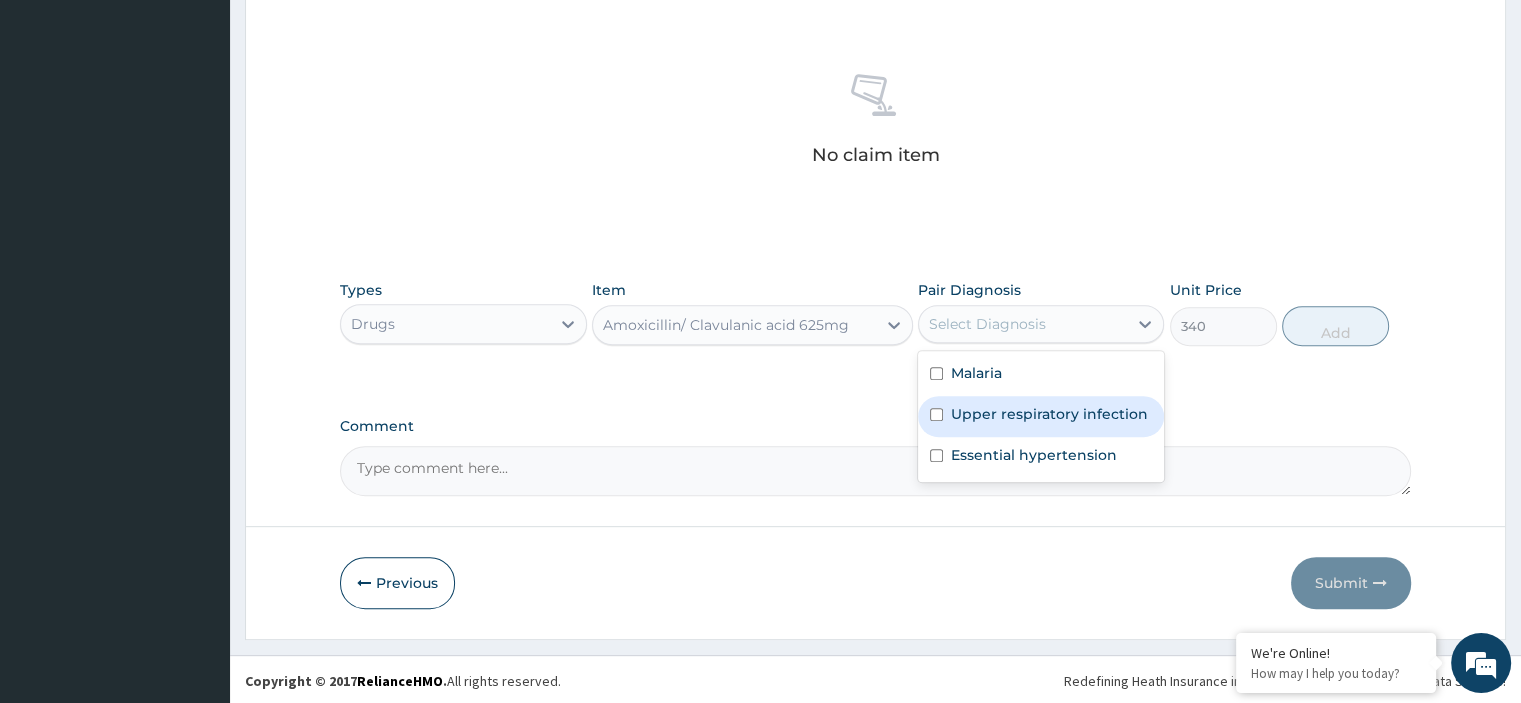 click on "Upper respiratory infection" at bounding box center [1049, 414] 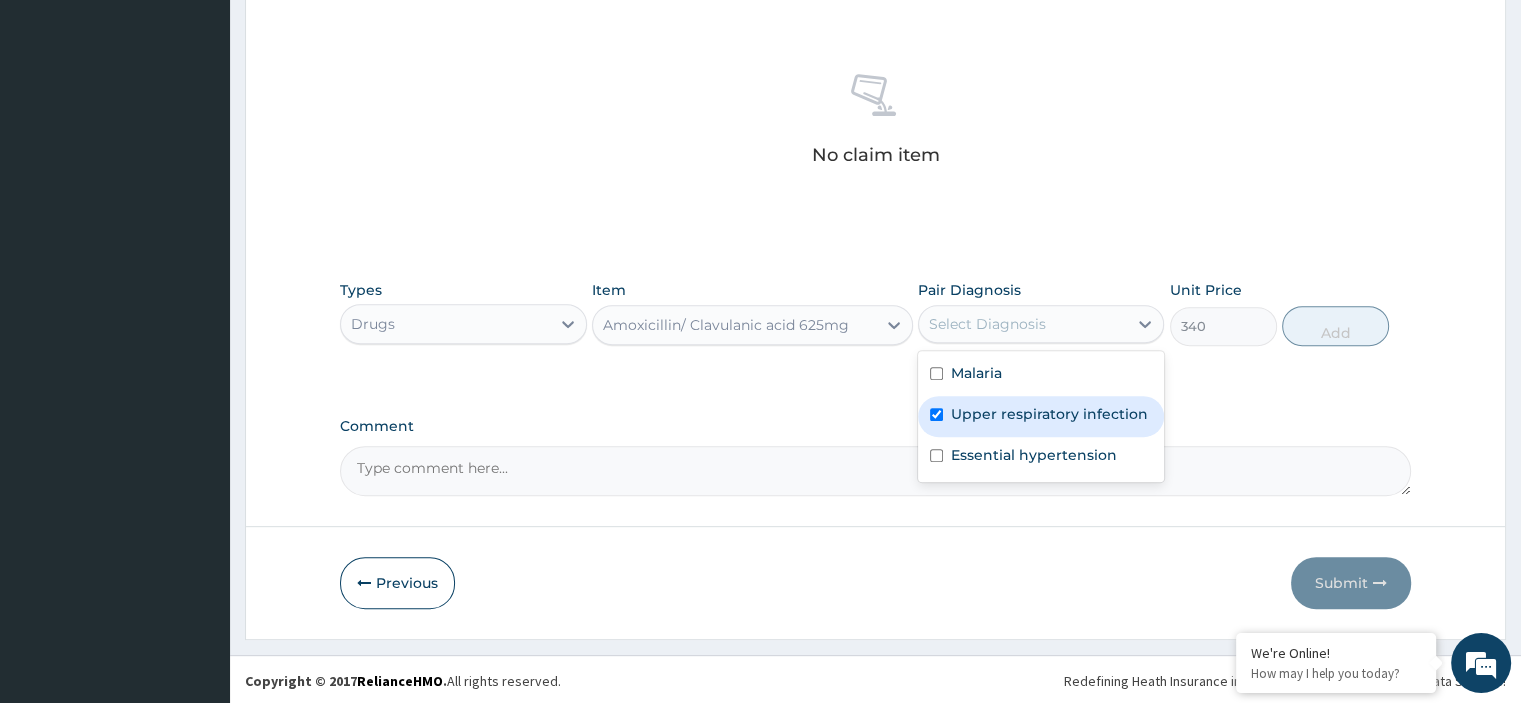 checkbox on "true" 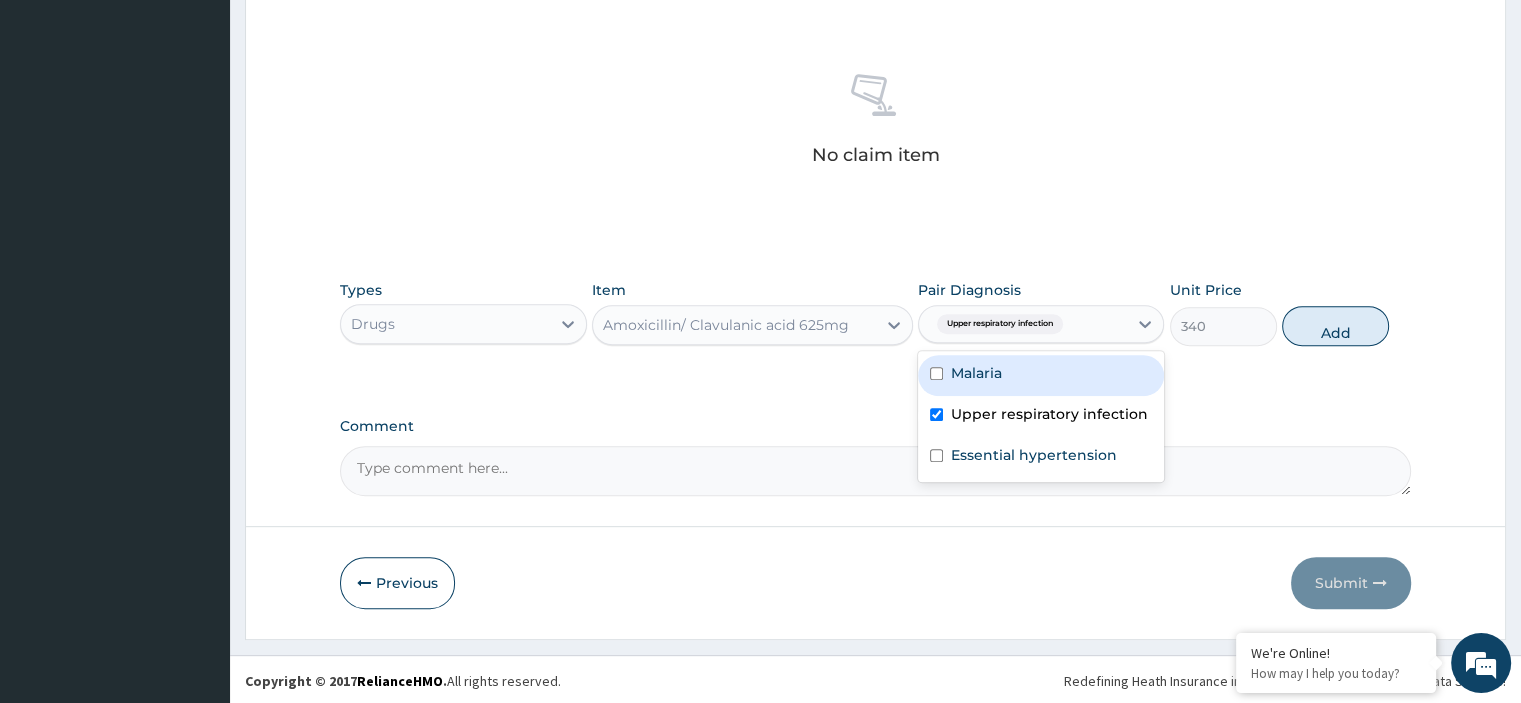 click on "Malaria" at bounding box center (976, 373) 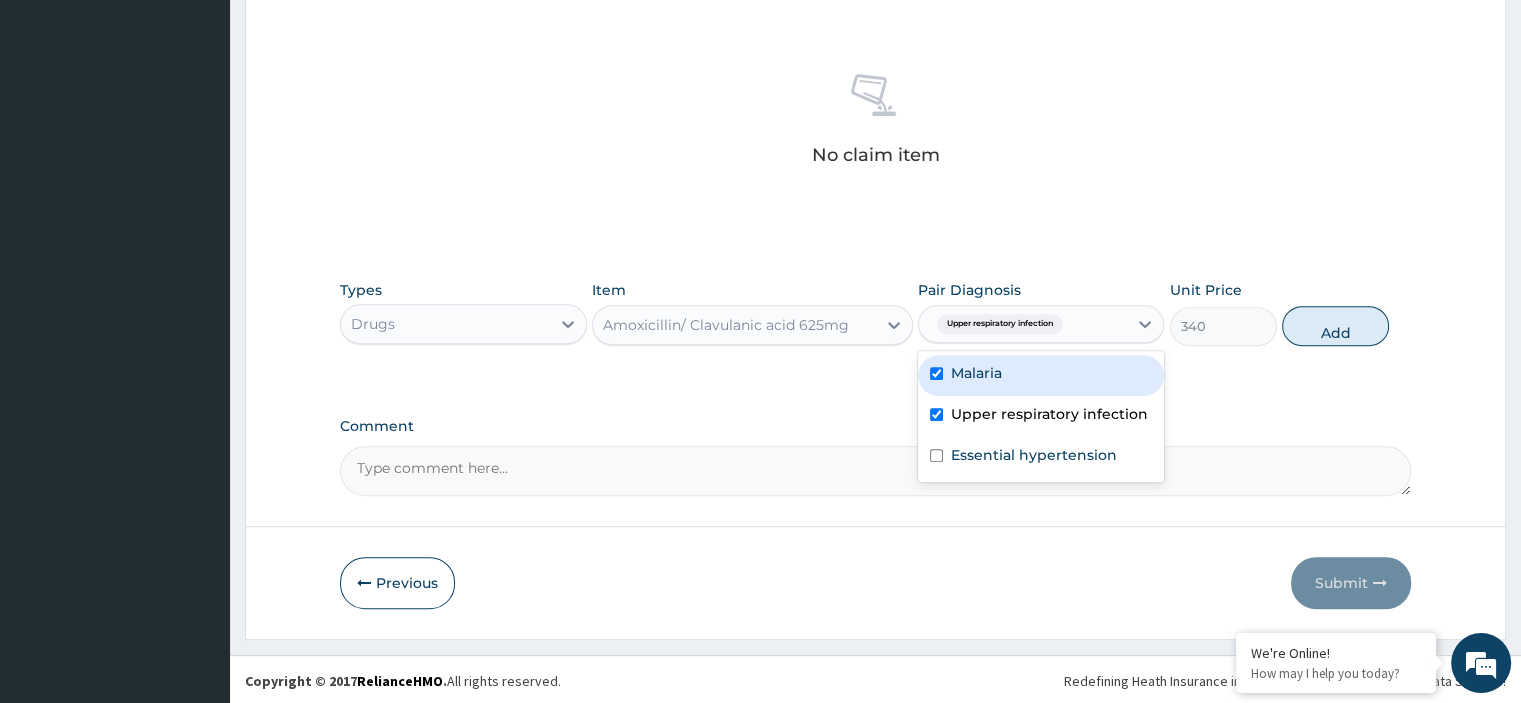 checkbox on "true" 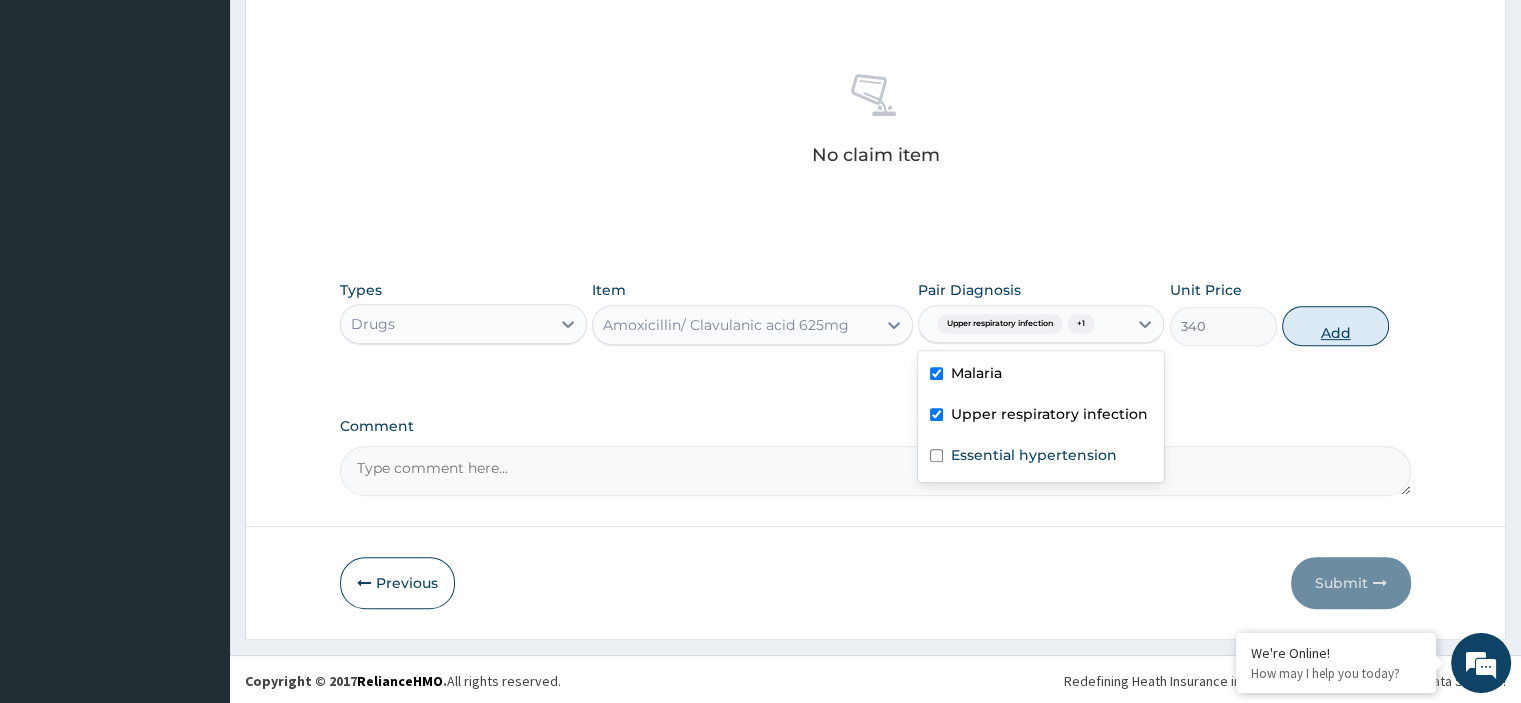 click on "Add" at bounding box center [1335, 326] 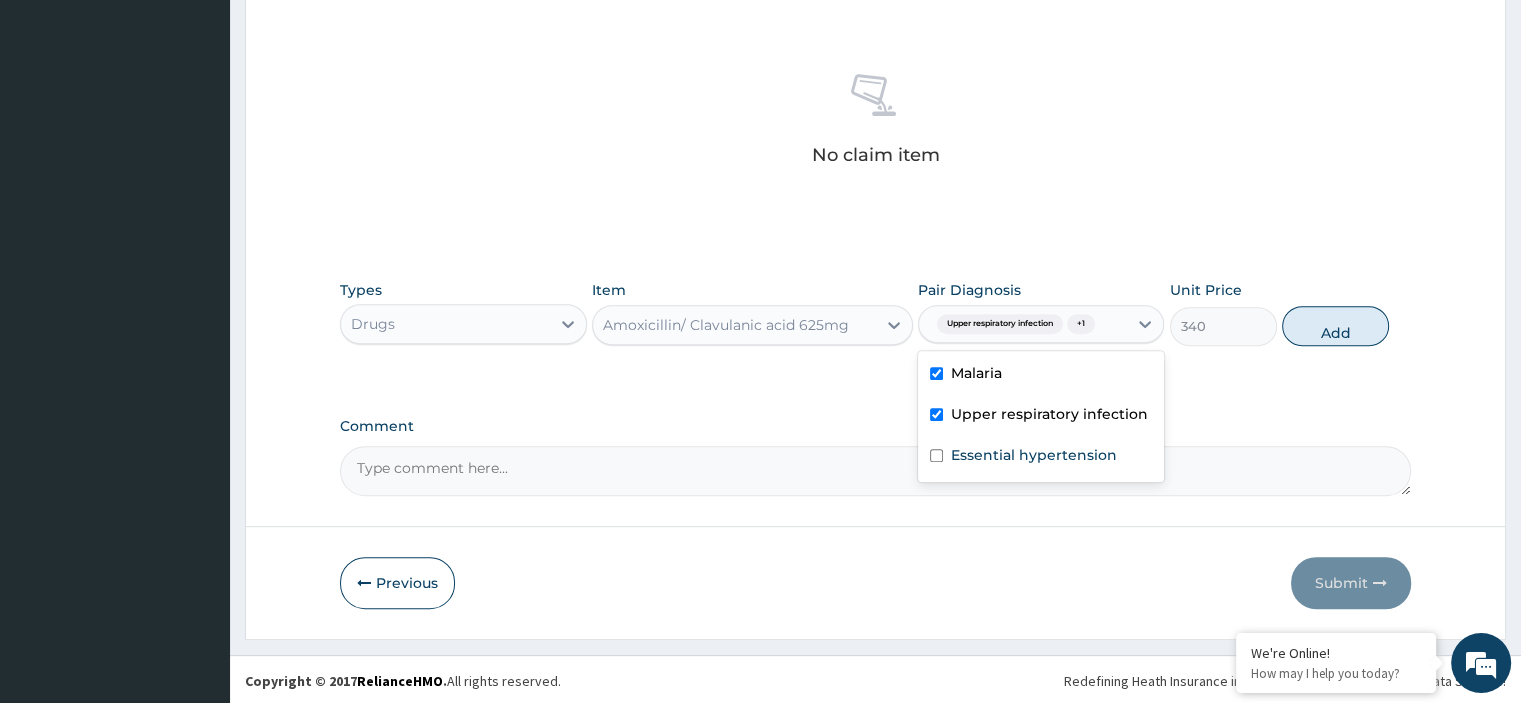 type on "0" 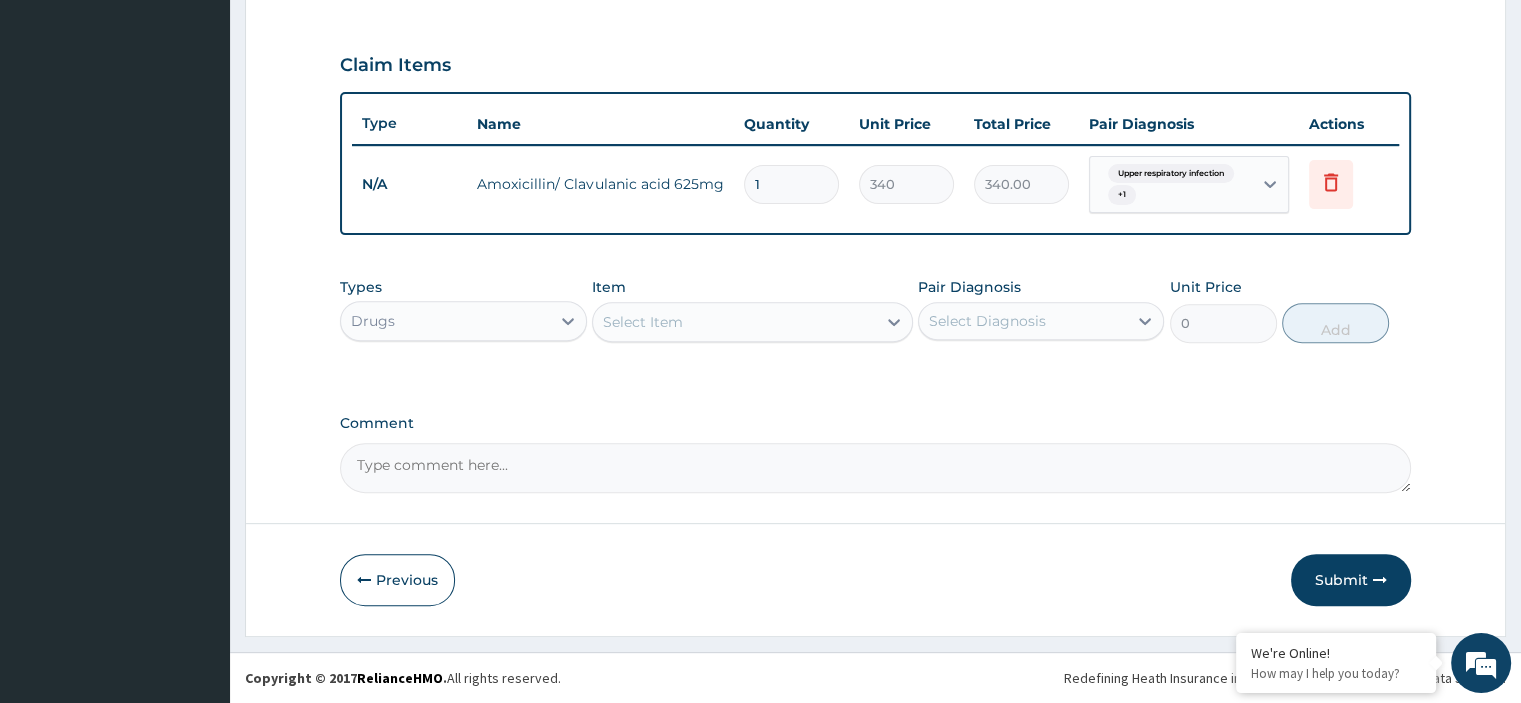 scroll, scrollTop: 648, scrollLeft: 0, axis: vertical 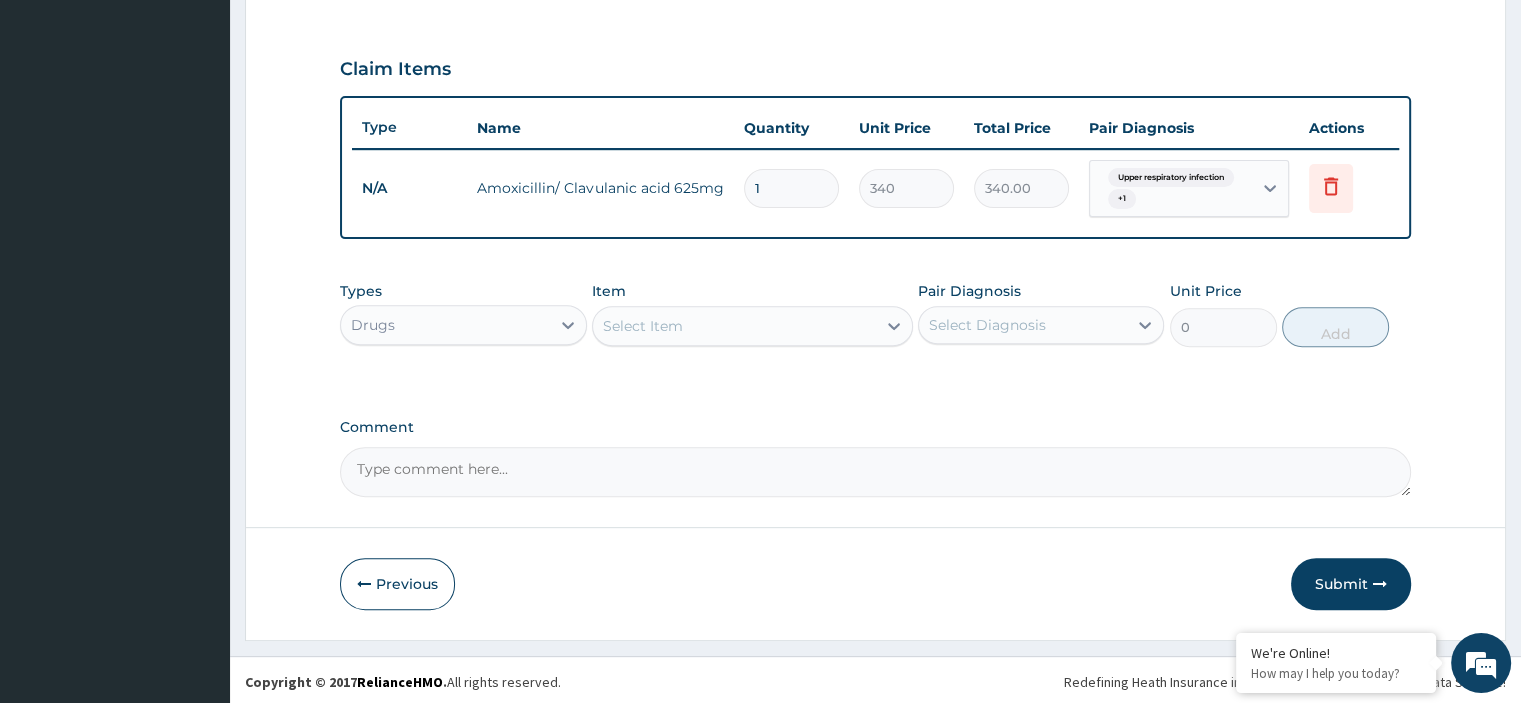type 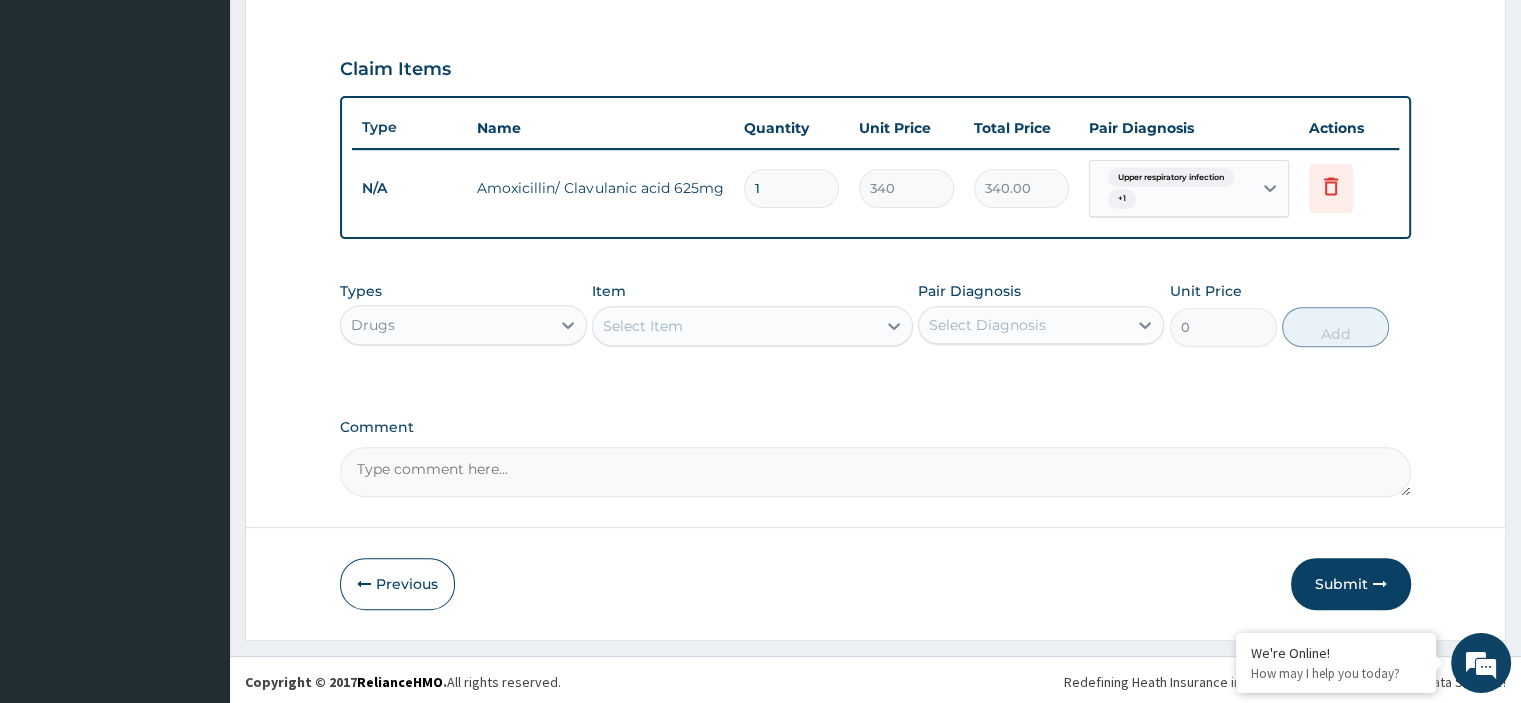 type on "0.00" 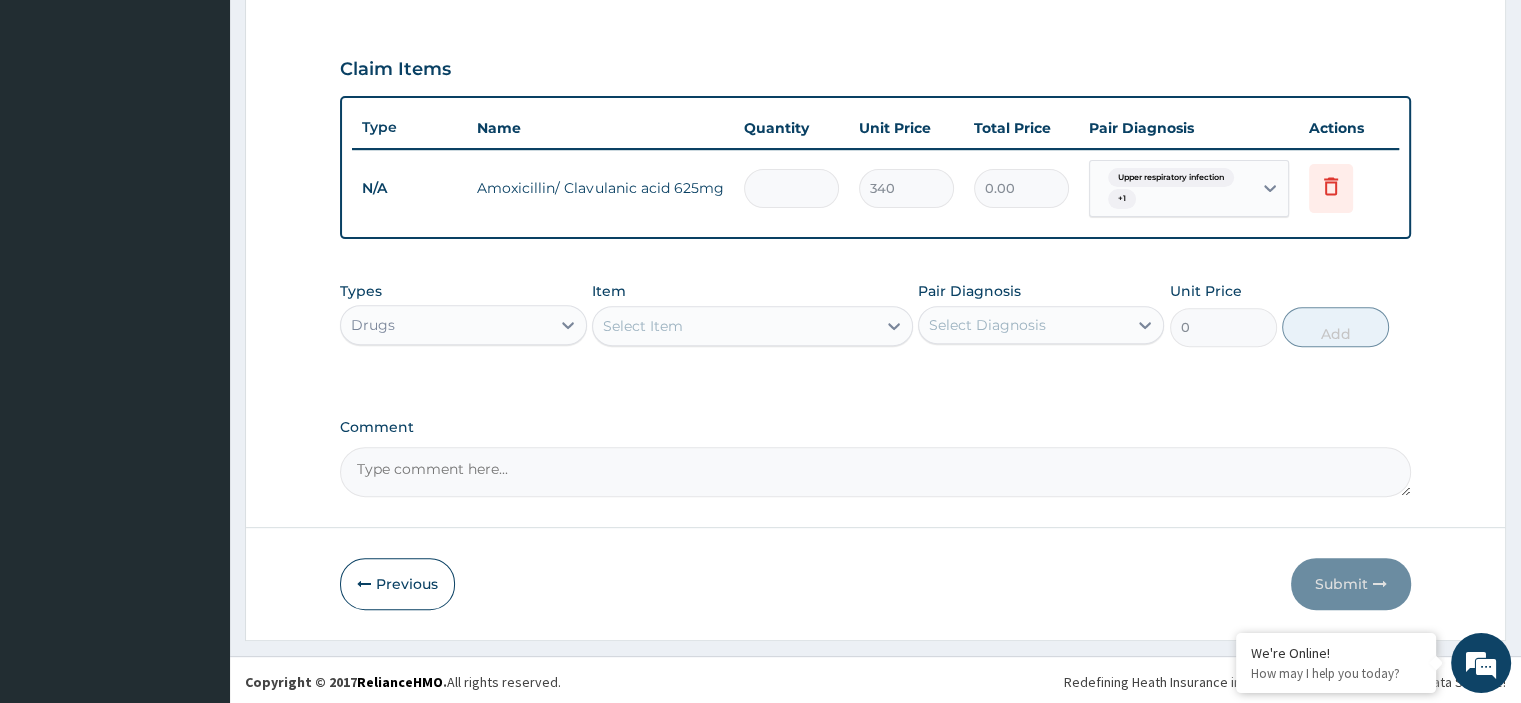 type on "2" 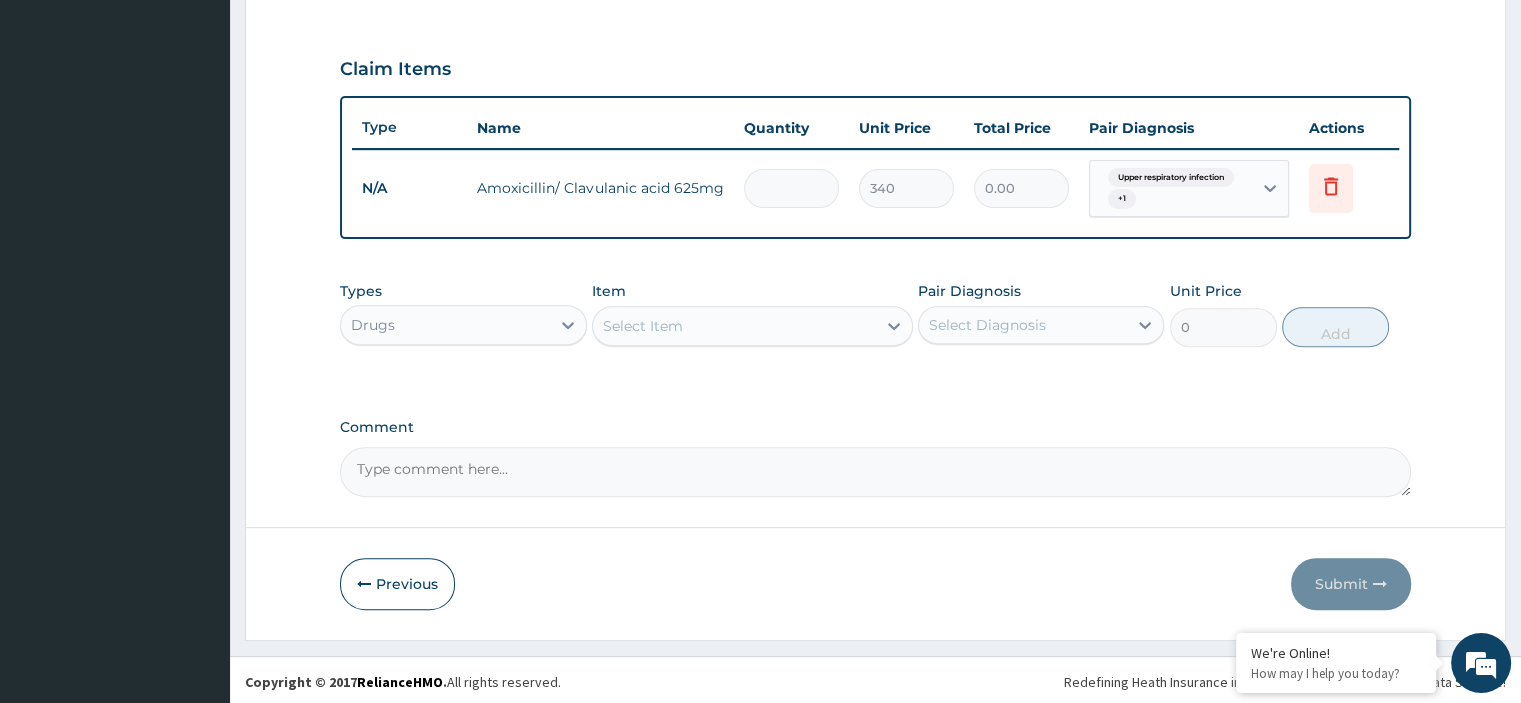 type on "680.00" 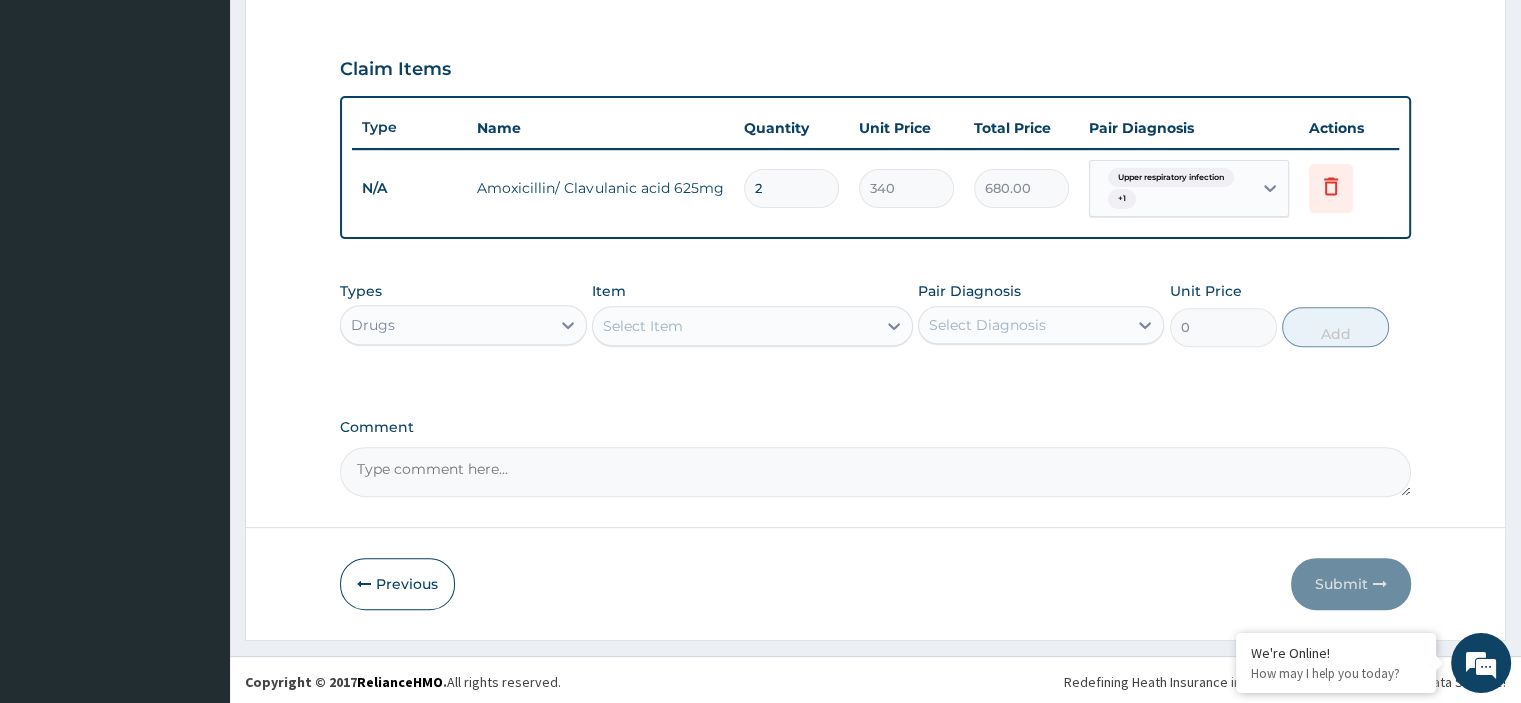 type on "20" 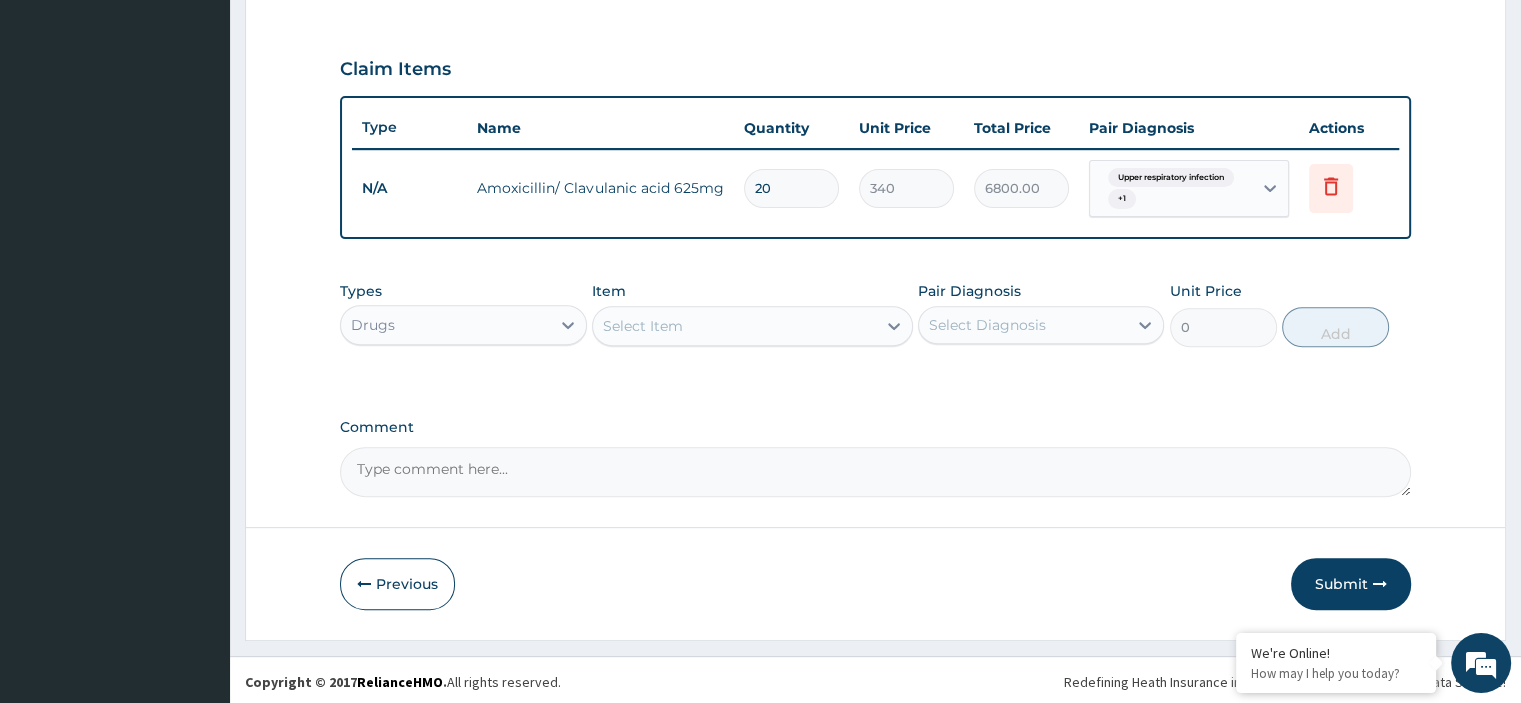 type on "20" 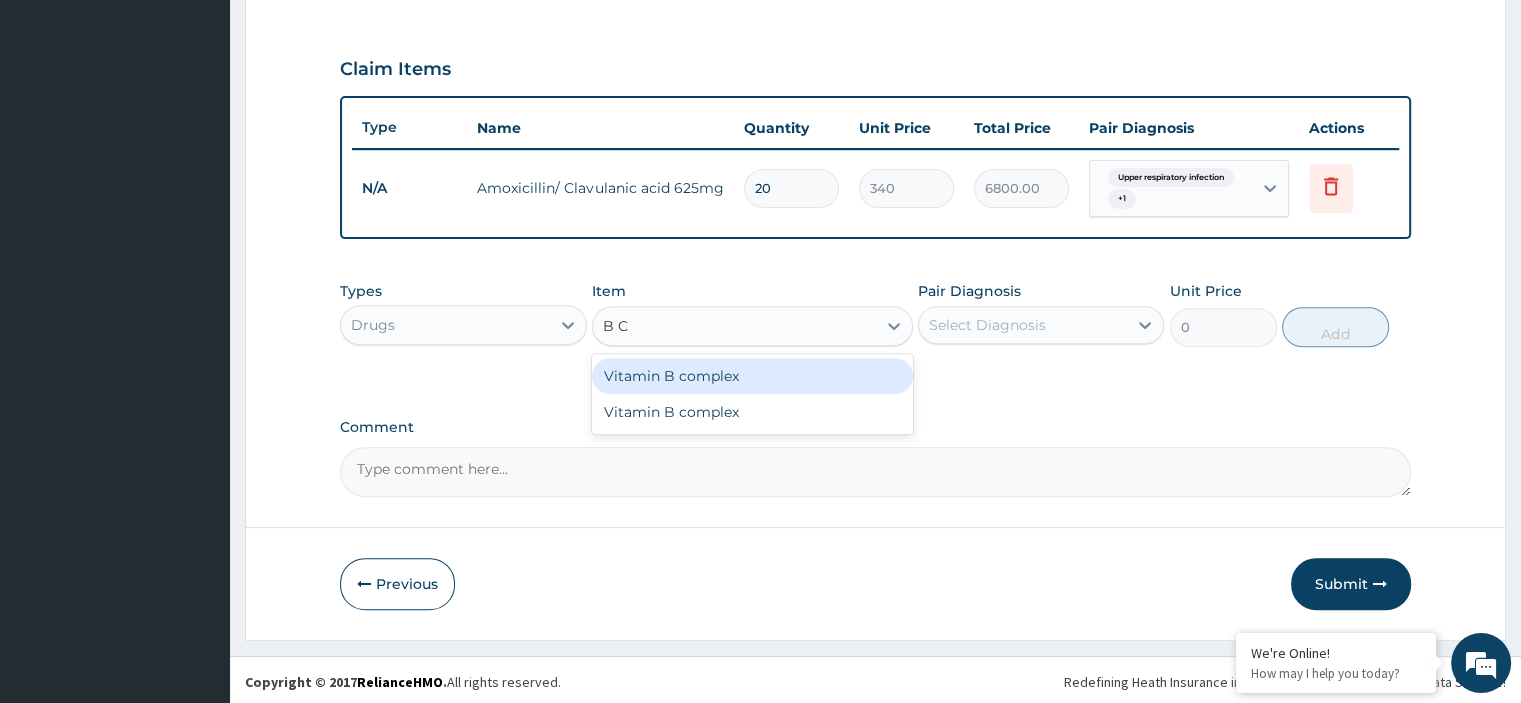 type on "B CO" 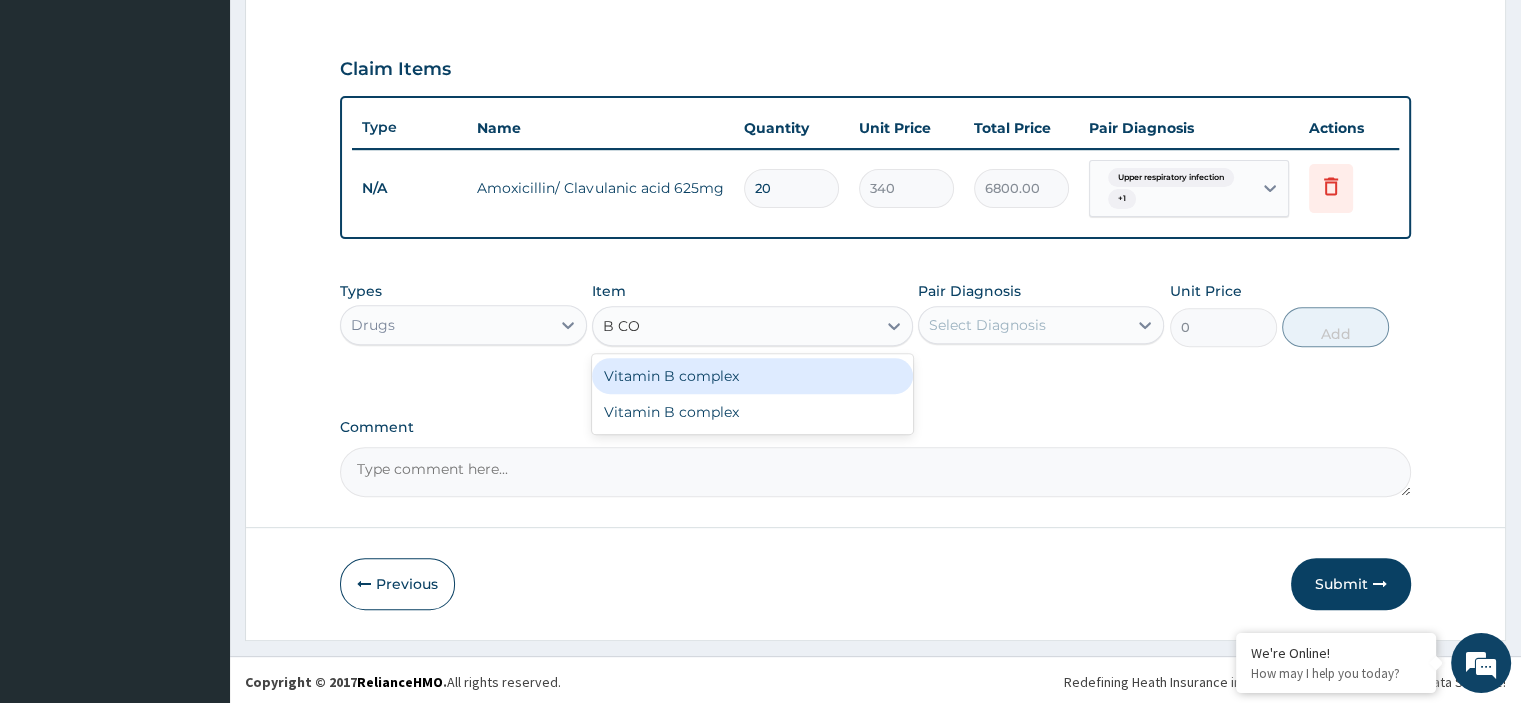 drag, startPoint x: 681, startPoint y: 375, endPoint x: 904, endPoint y: 357, distance: 223.72528 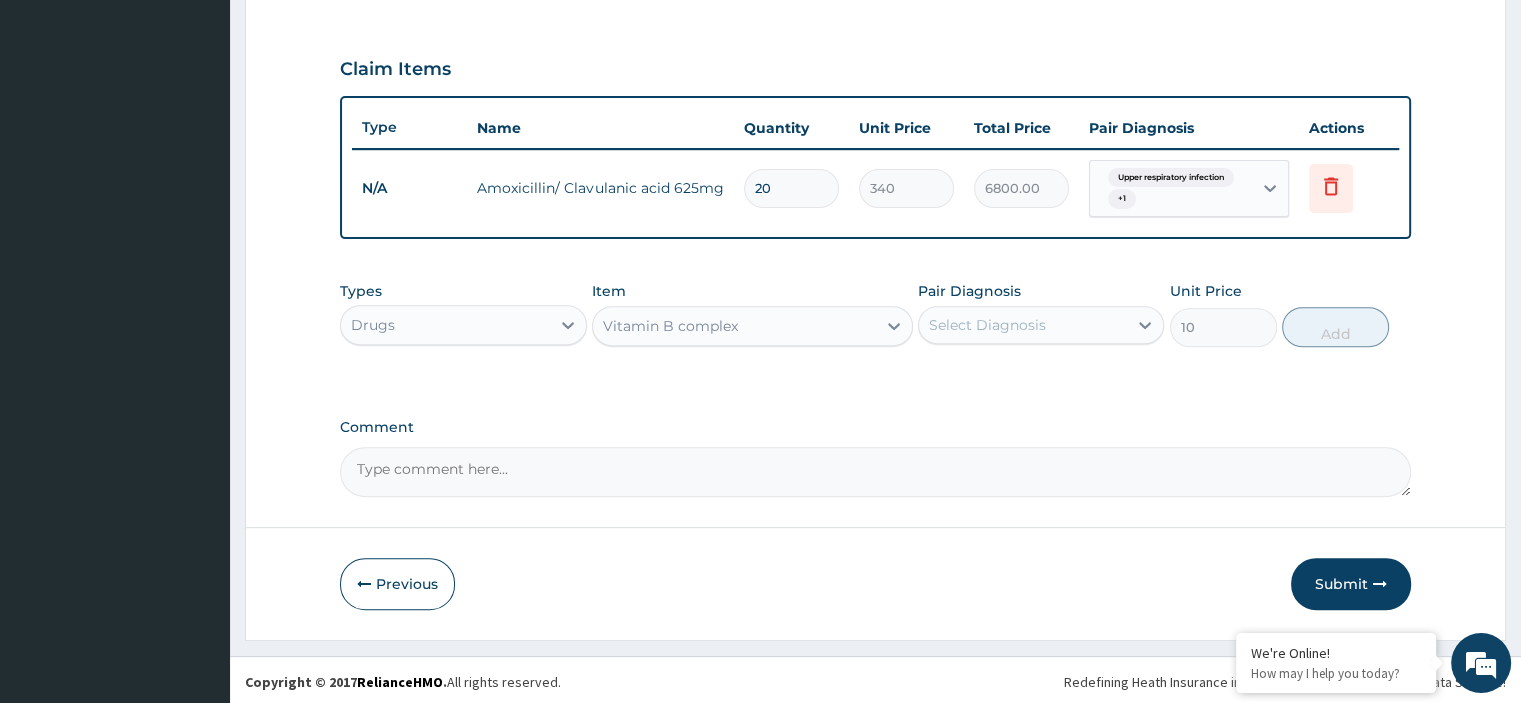click on "Select Diagnosis" at bounding box center (1023, 325) 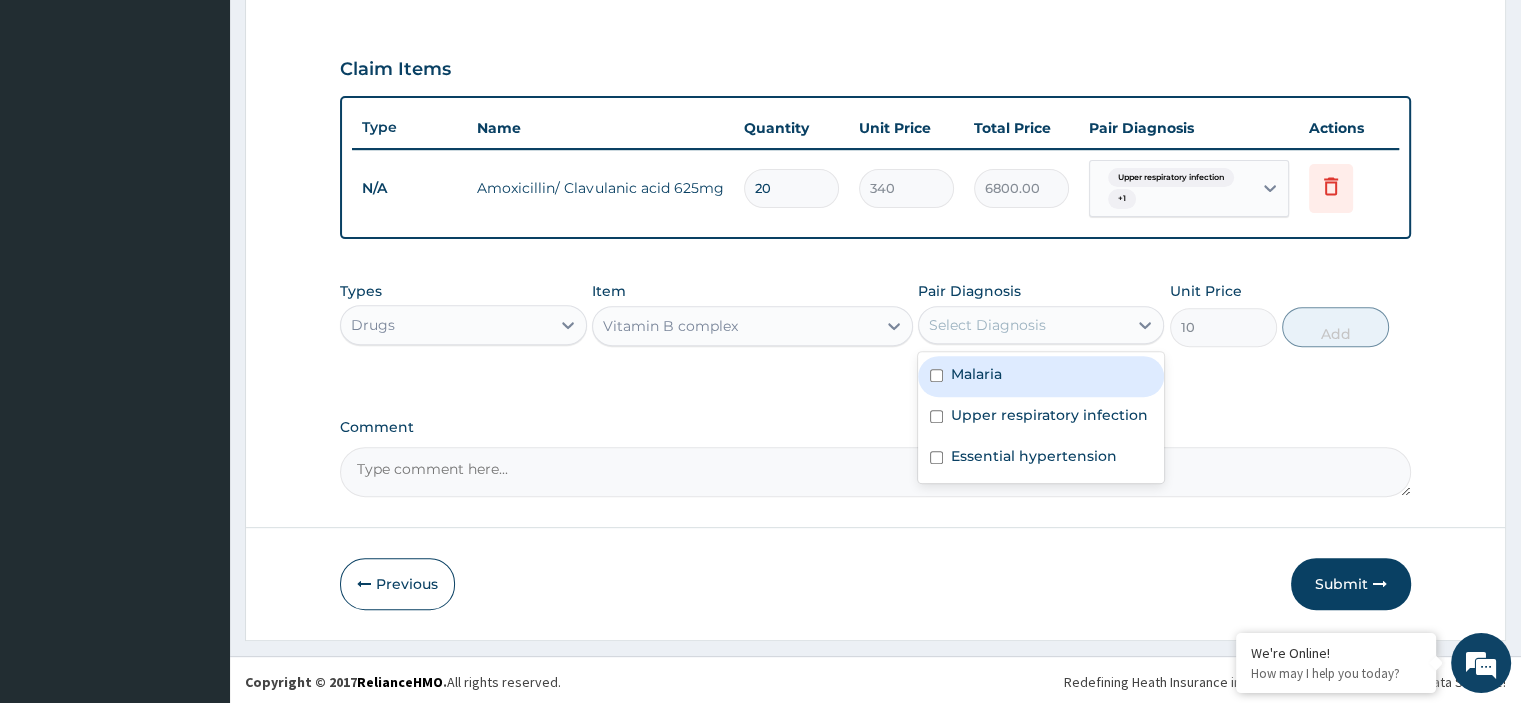click on "Malaria" at bounding box center (1041, 376) 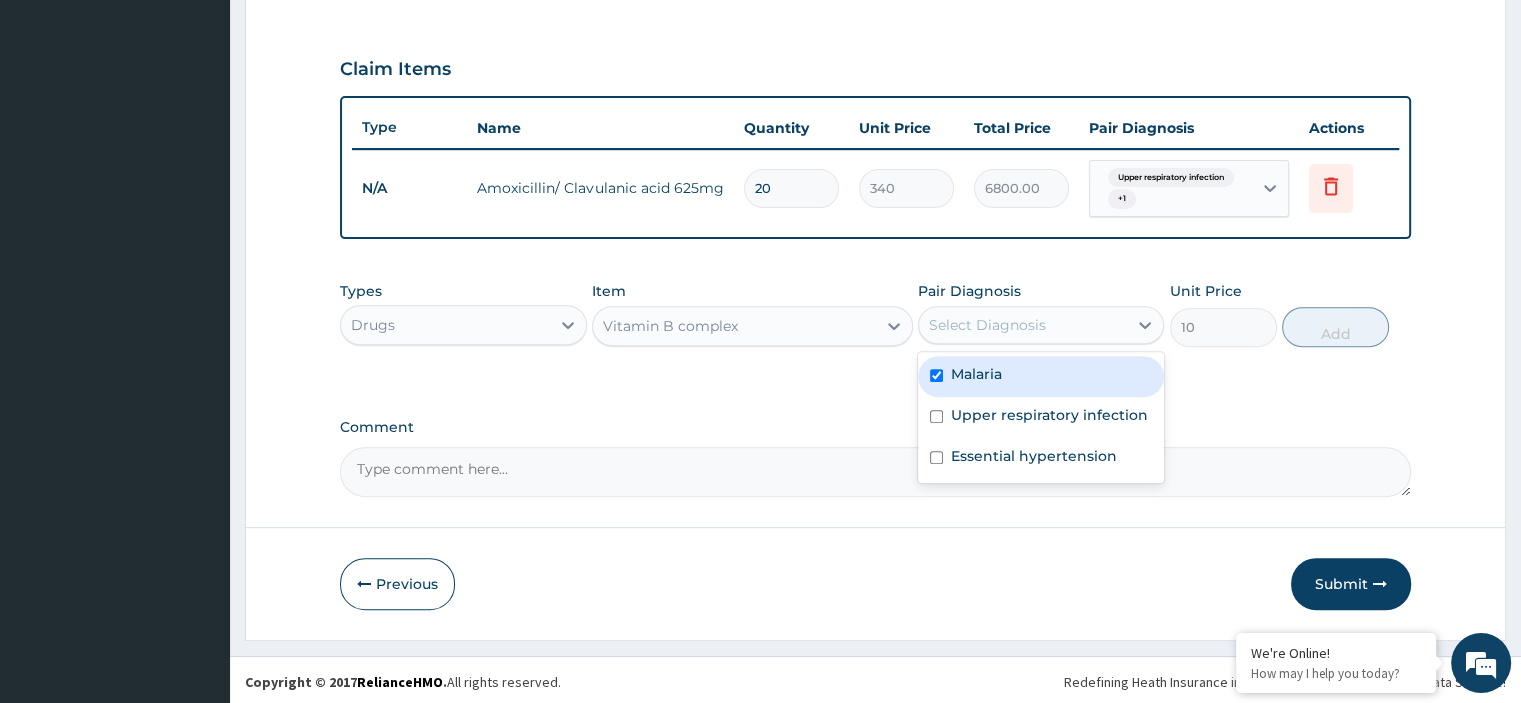 checkbox on "true" 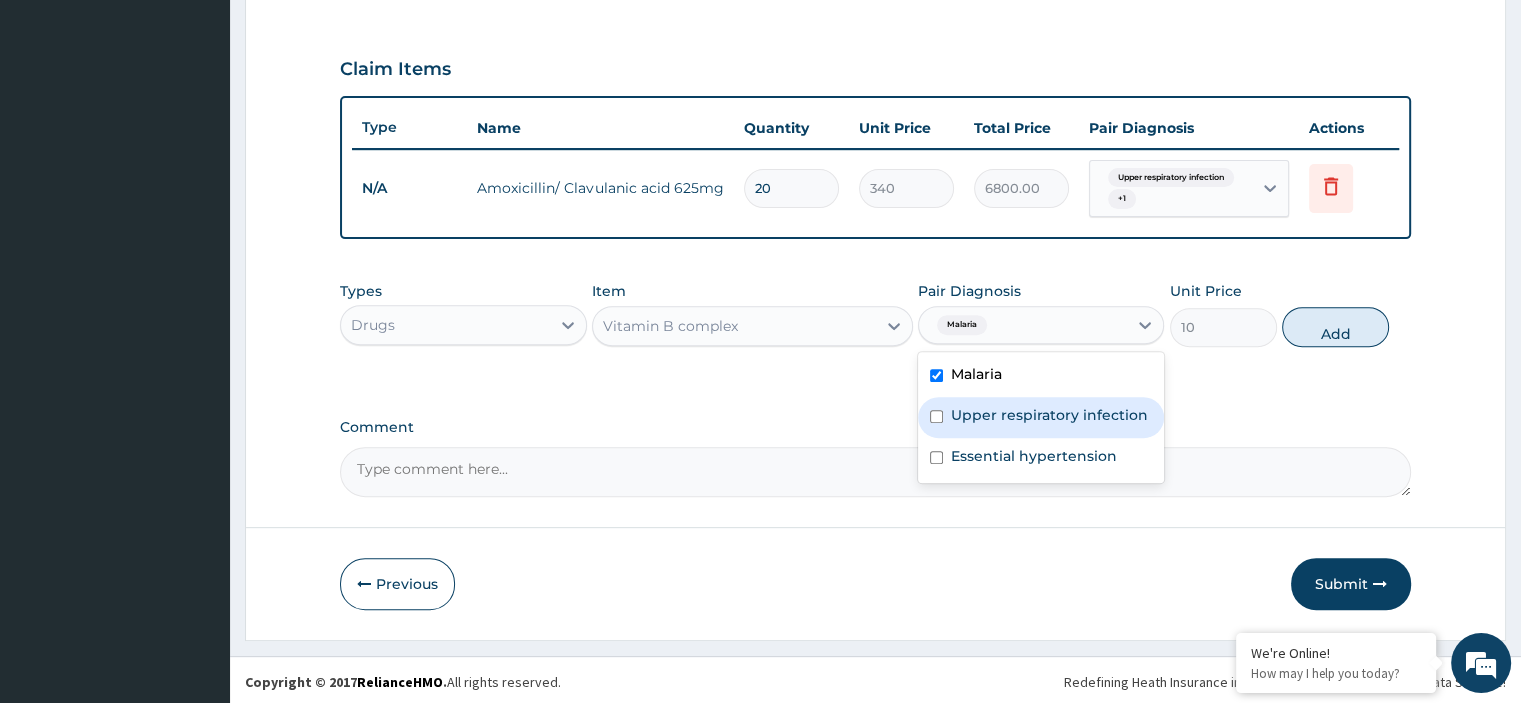 click on "Upper respiratory infection" at bounding box center [1049, 415] 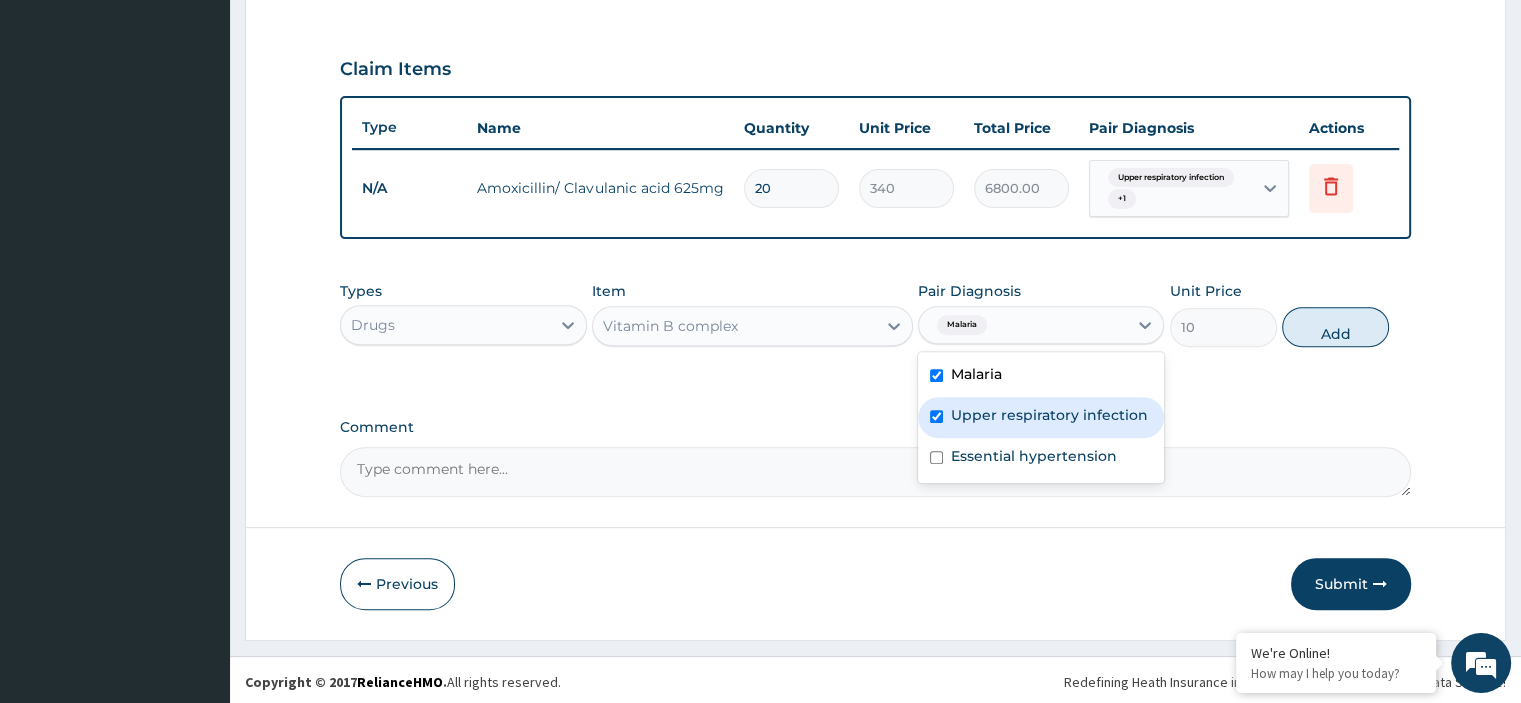 checkbox on "true" 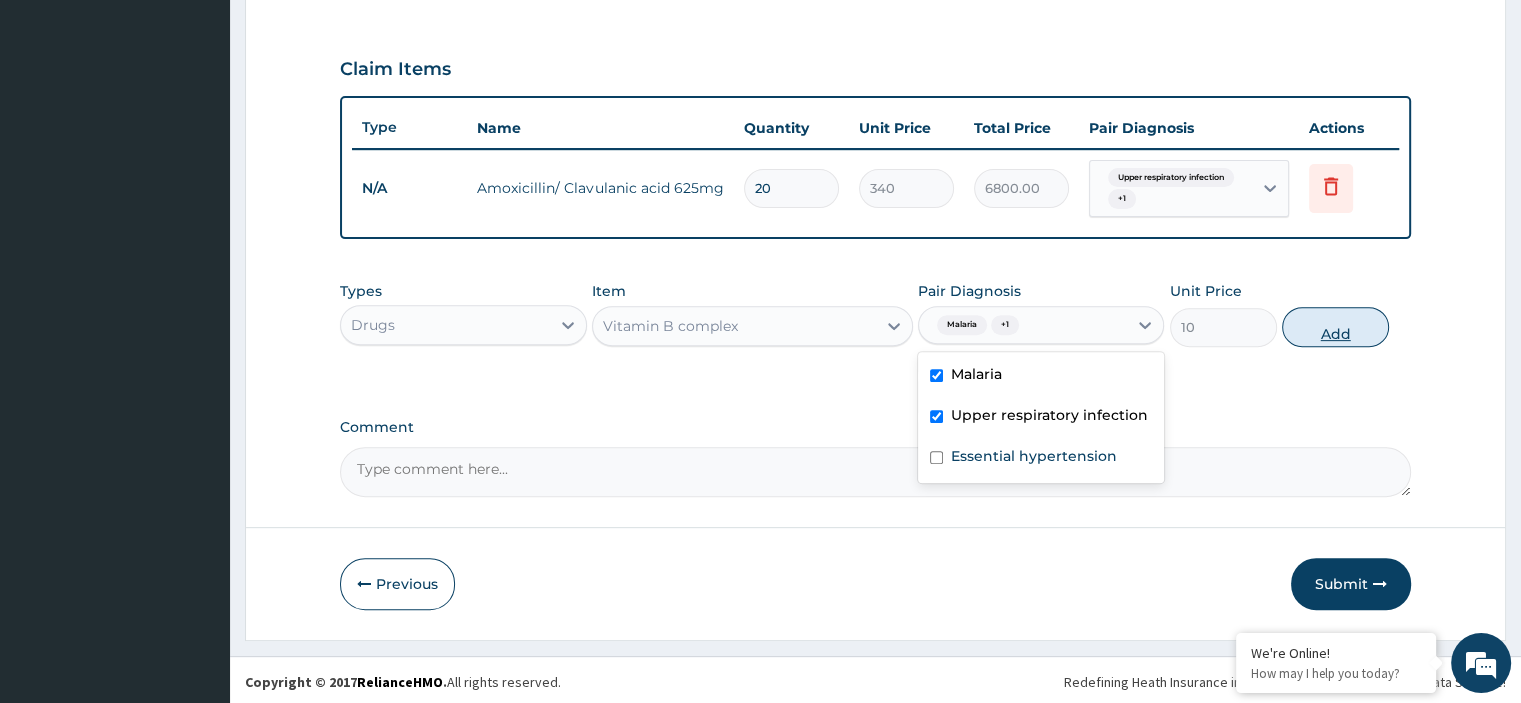 click on "Add" at bounding box center [1335, 327] 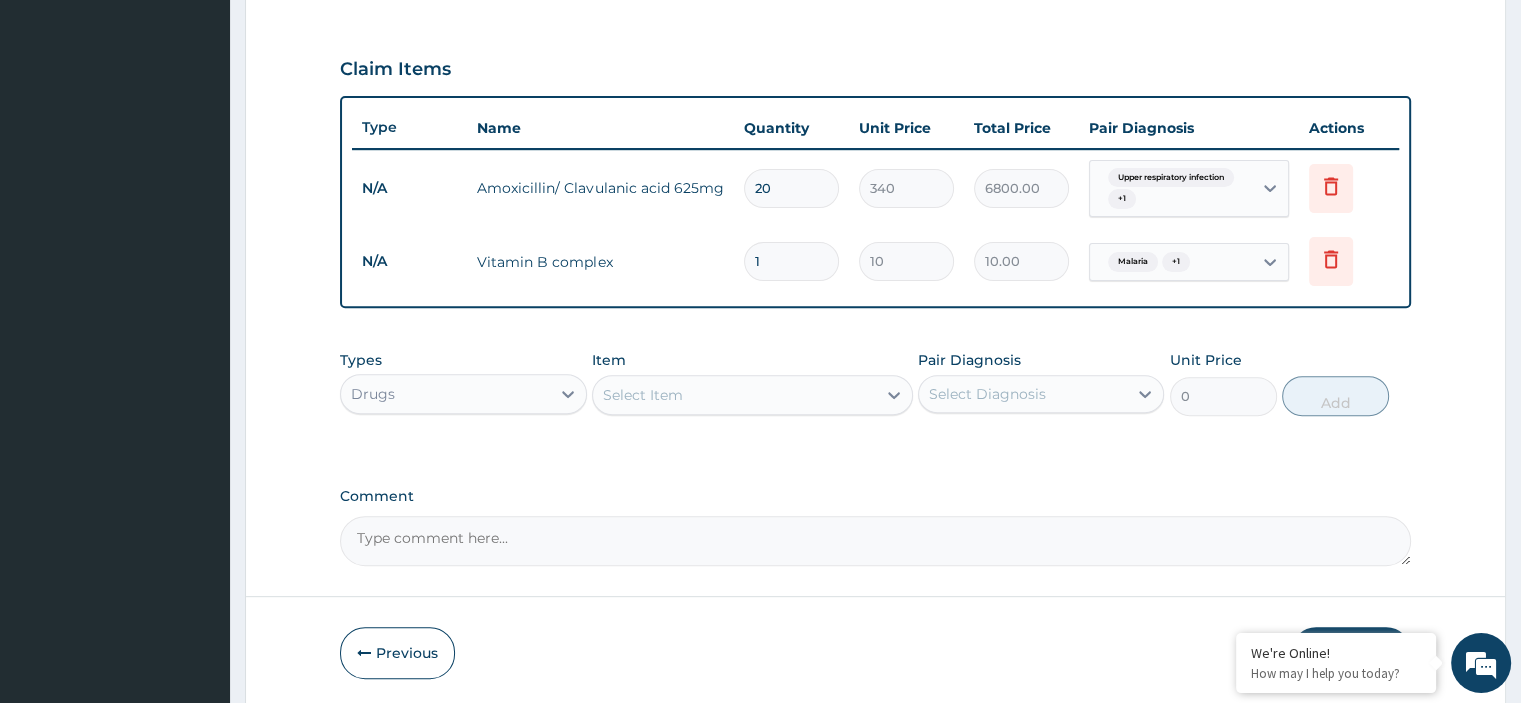 drag, startPoint x: 766, startPoint y: 259, endPoint x: 753, endPoint y: 247, distance: 17.691807 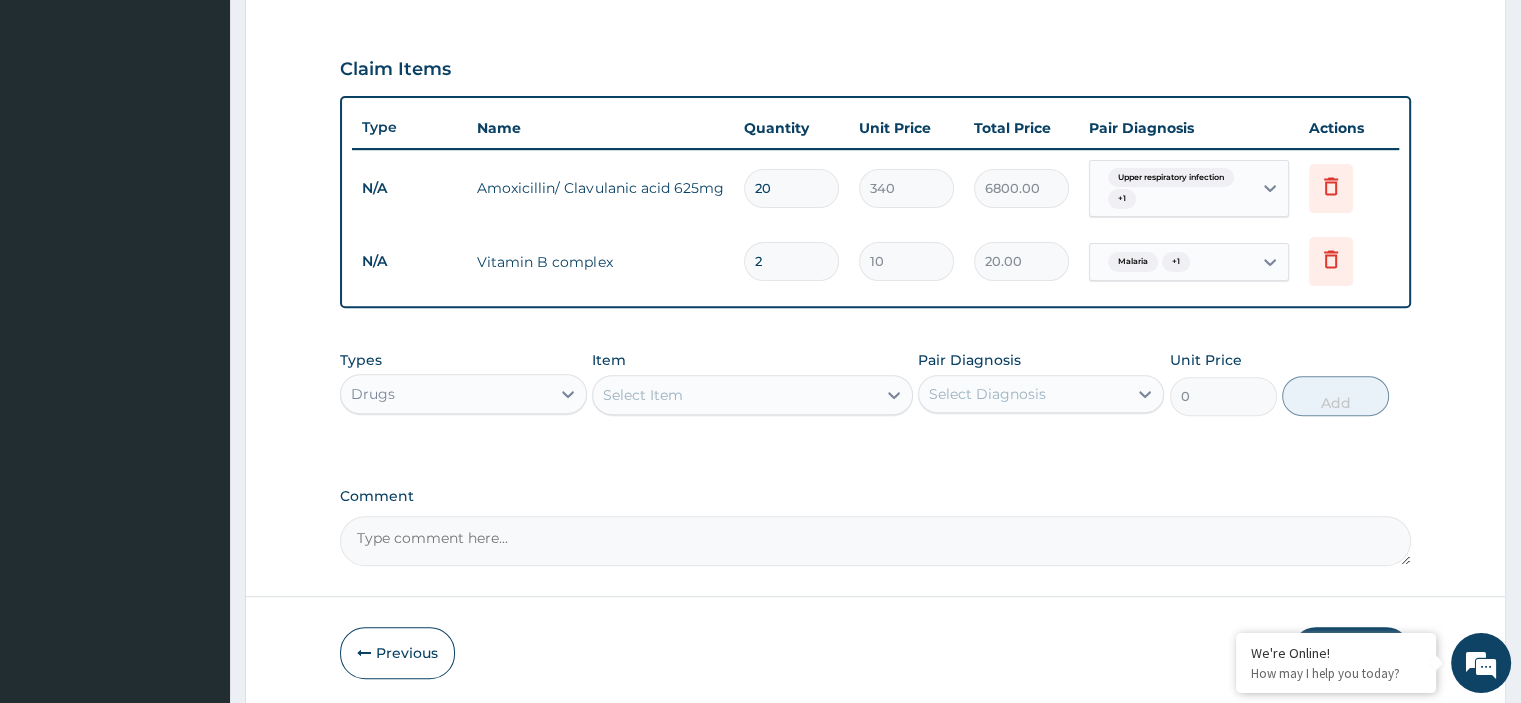 type on "20" 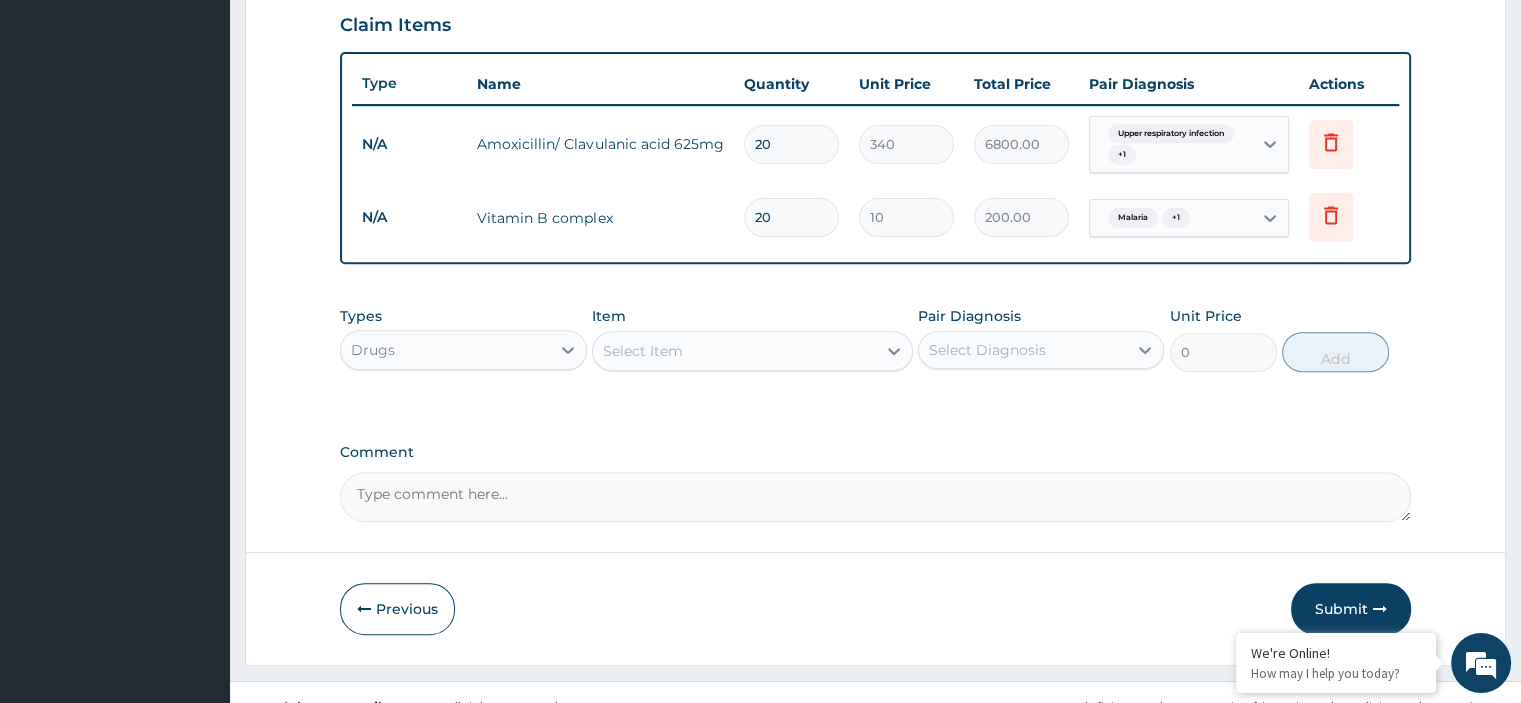 scroll, scrollTop: 717, scrollLeft: 0, axis: vertical 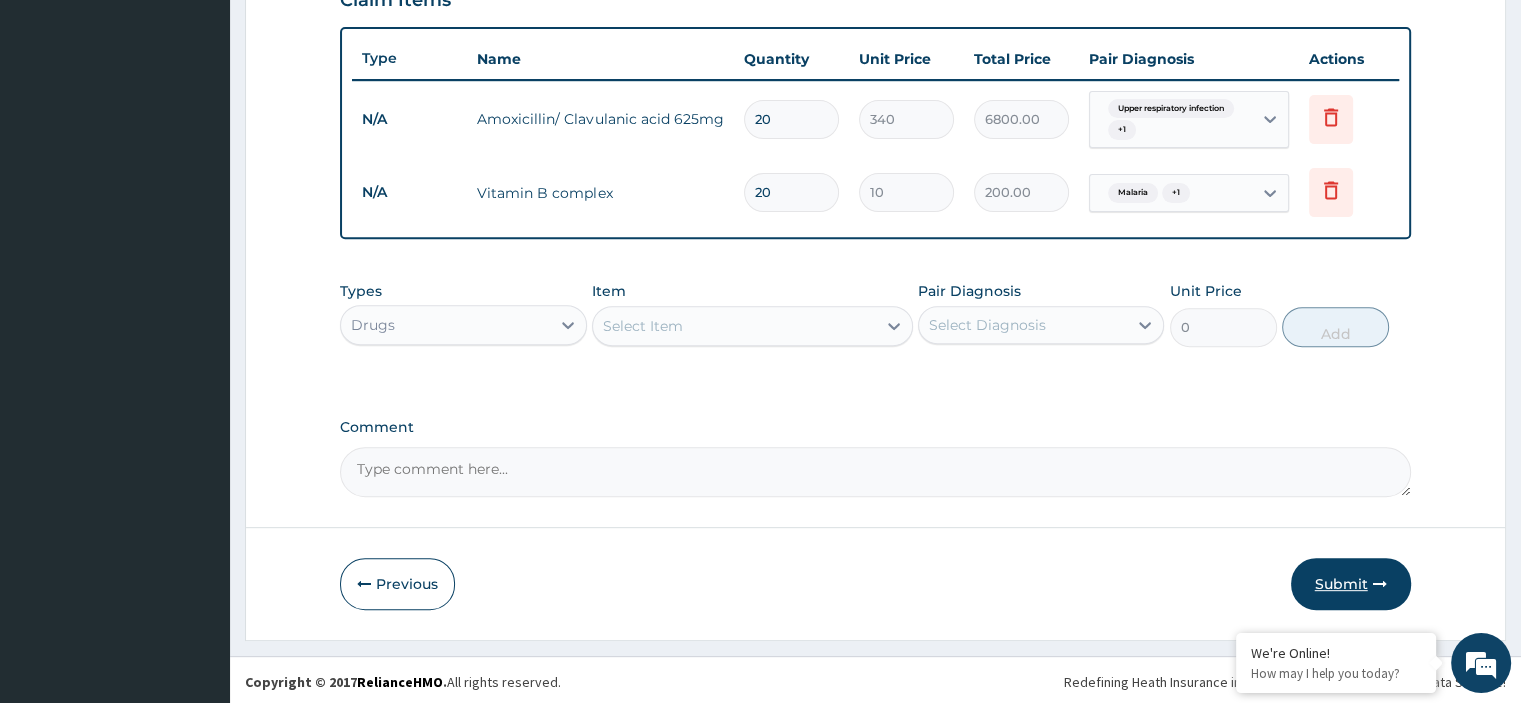 type on "20" 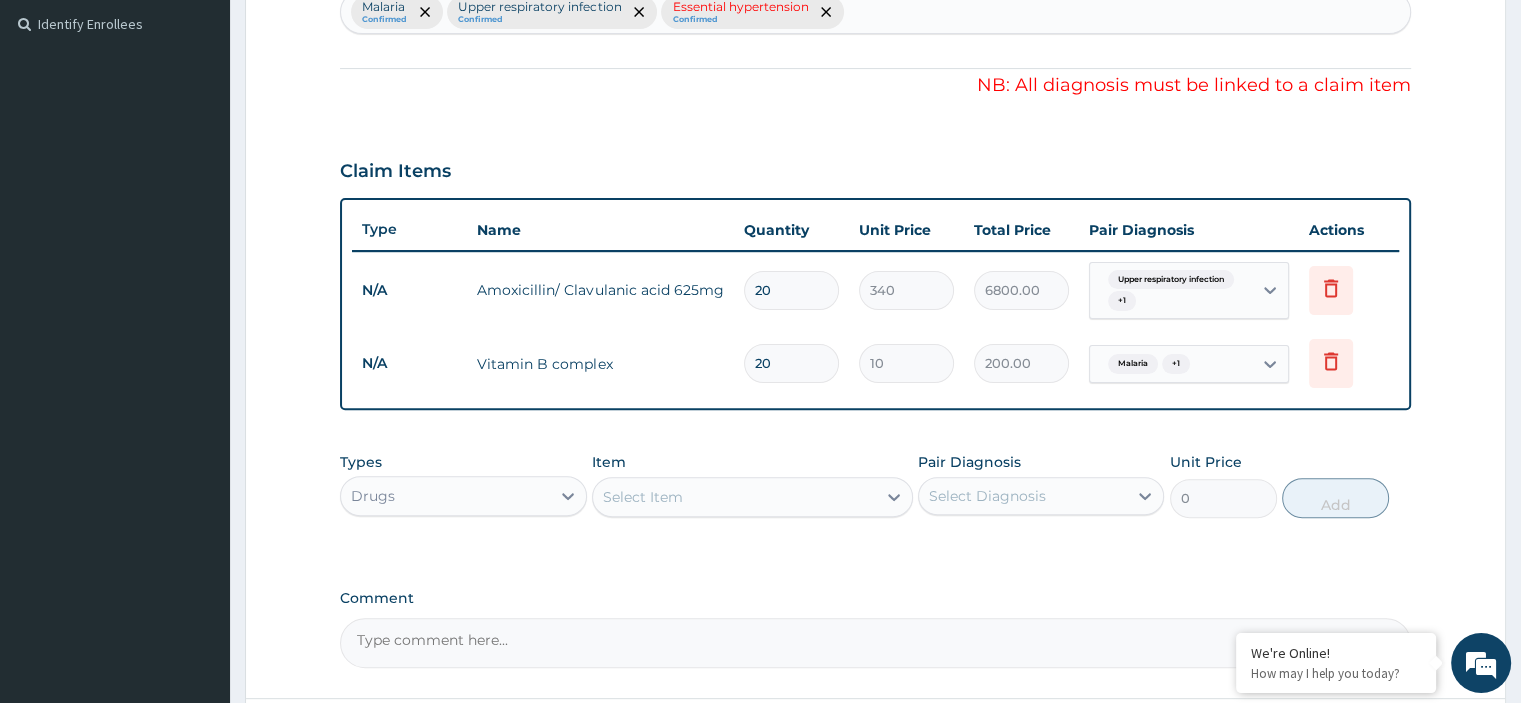scroll, scrollTop: 317, scrollLeft: 0, axis: vertical 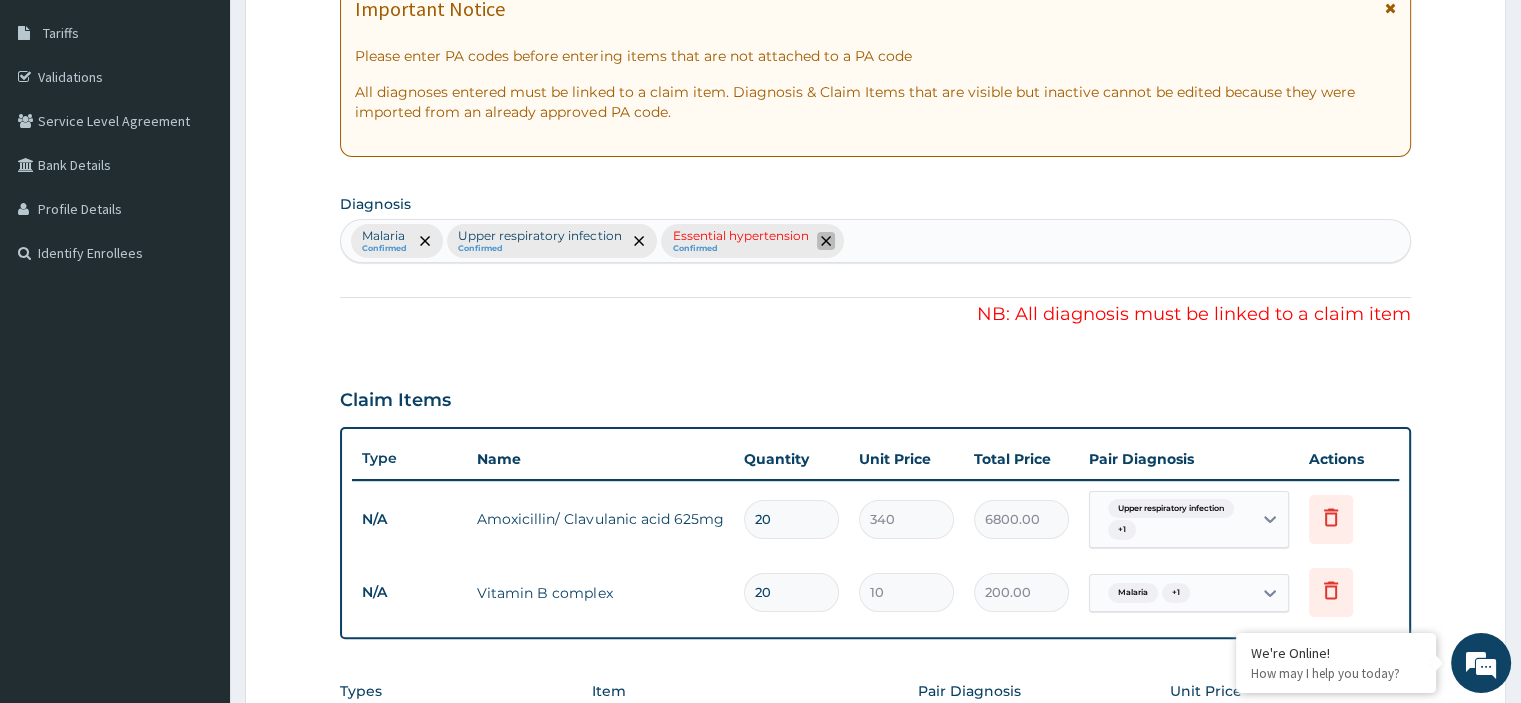 click 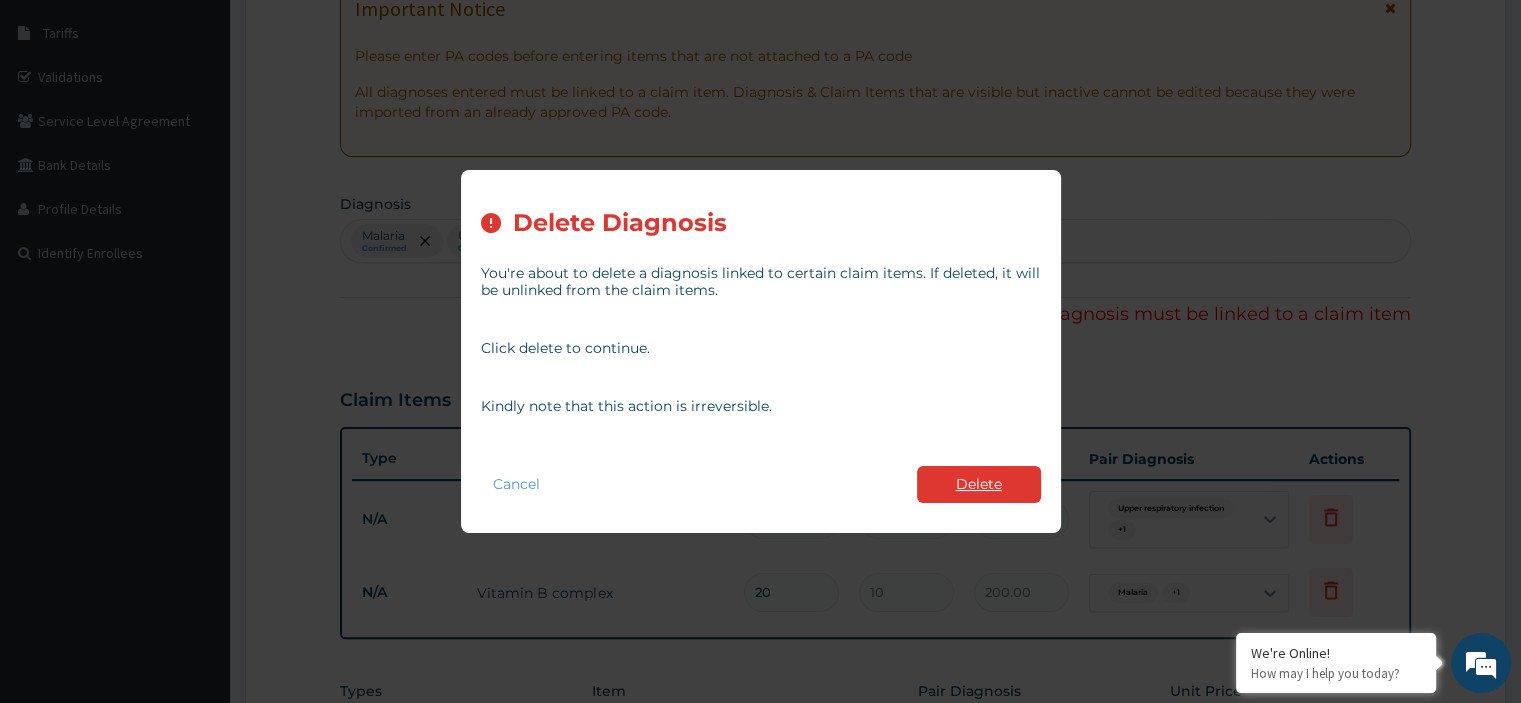 click on "Delete" at bounding box center (979, 484) 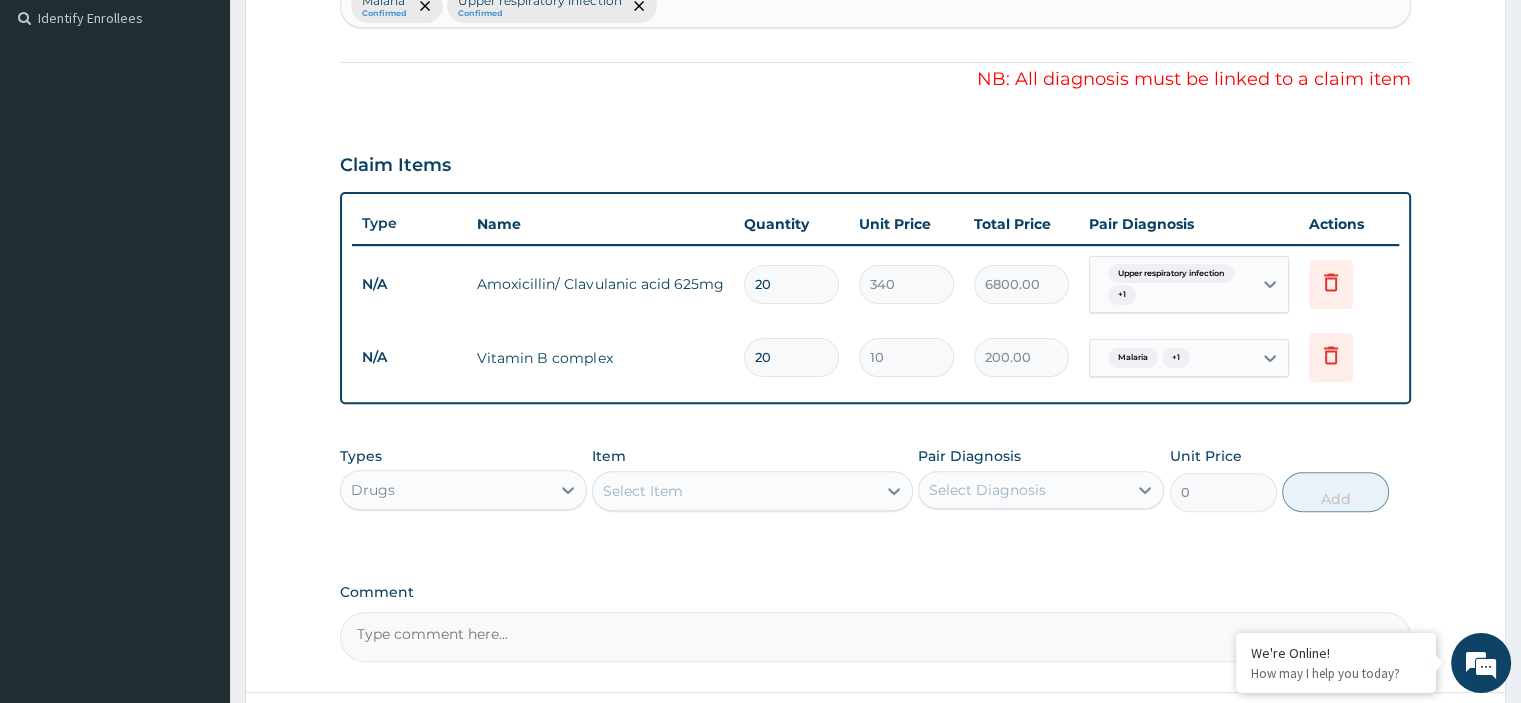 scroll, scrollTop: 717, scrollLeft: 0, axis: vertical 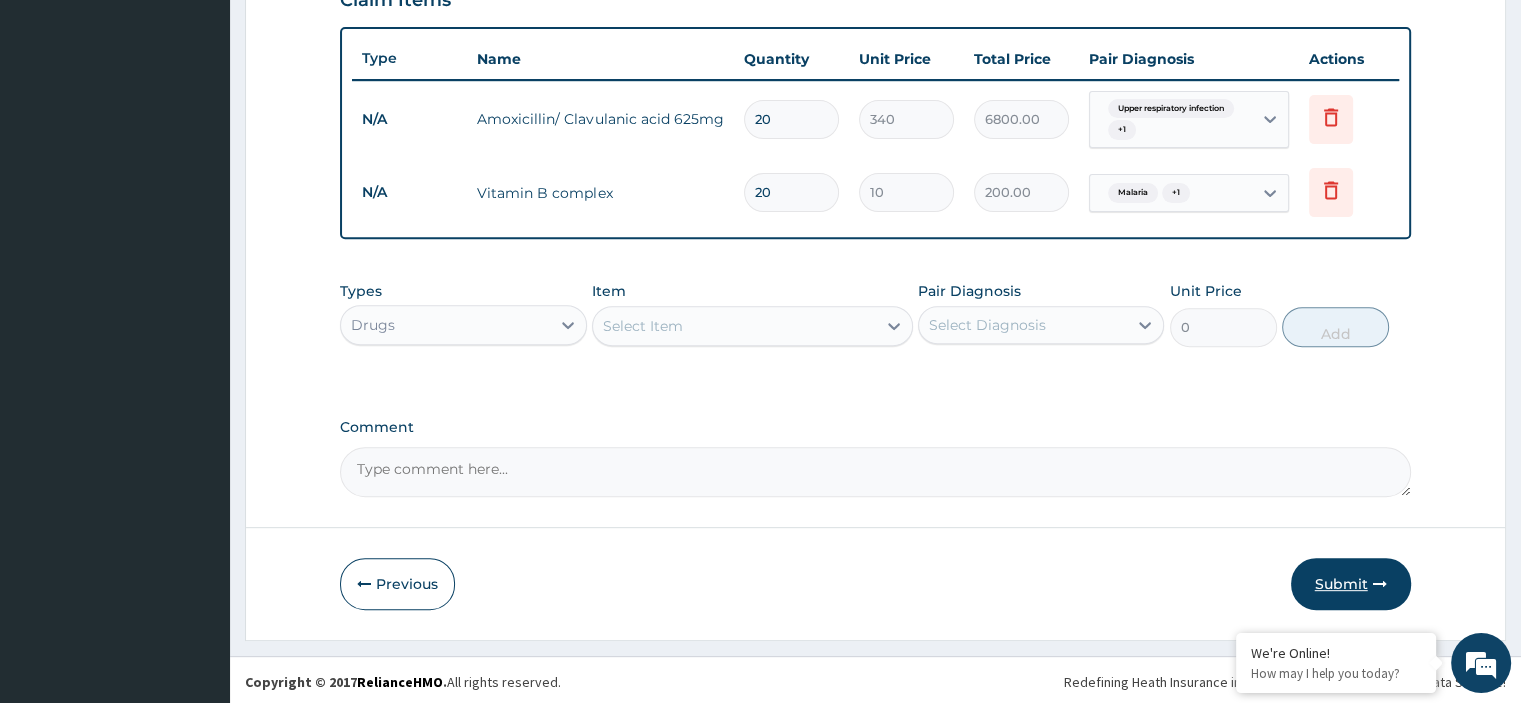 click on "Submit" at bounding box center (1351, 584) 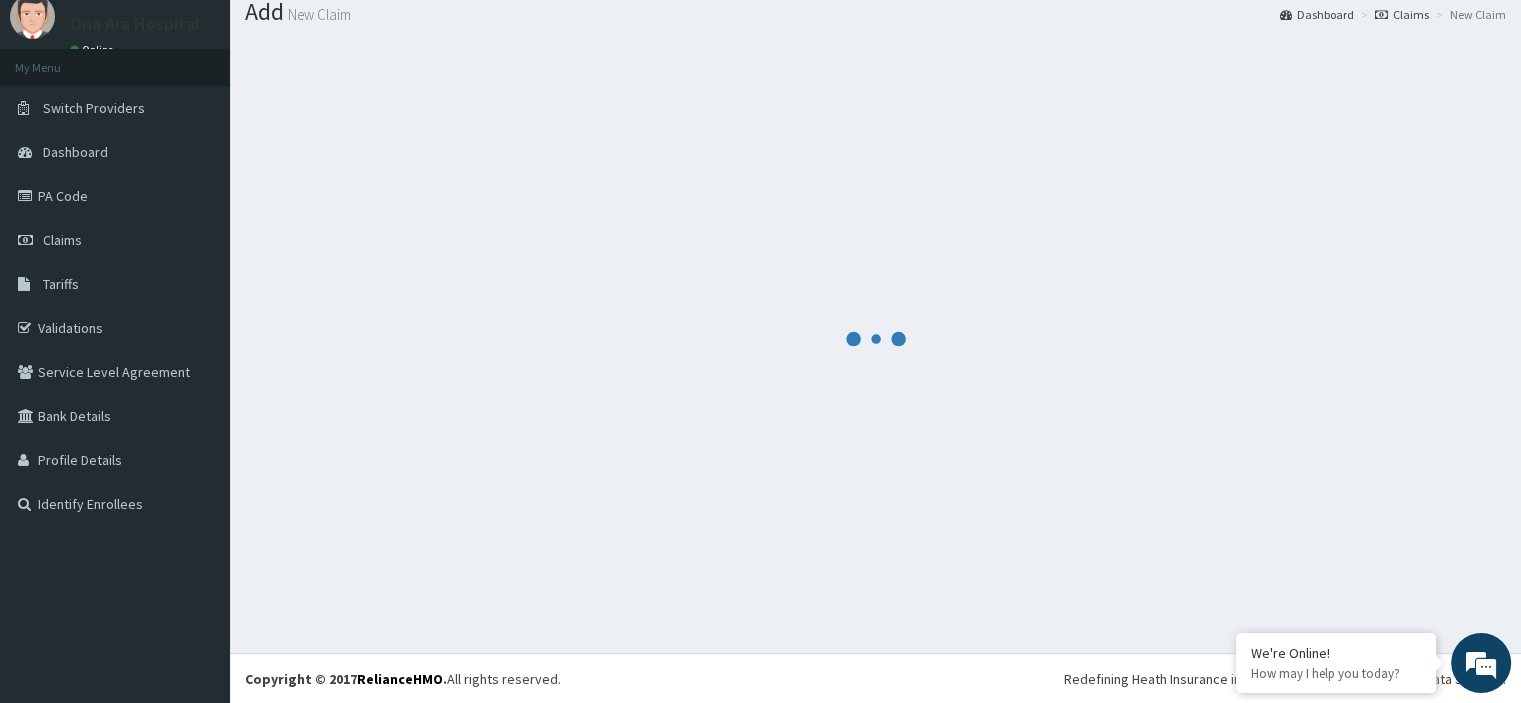 scroll, scrollTop: 717, scrollLeft: 0, axis: vertical 